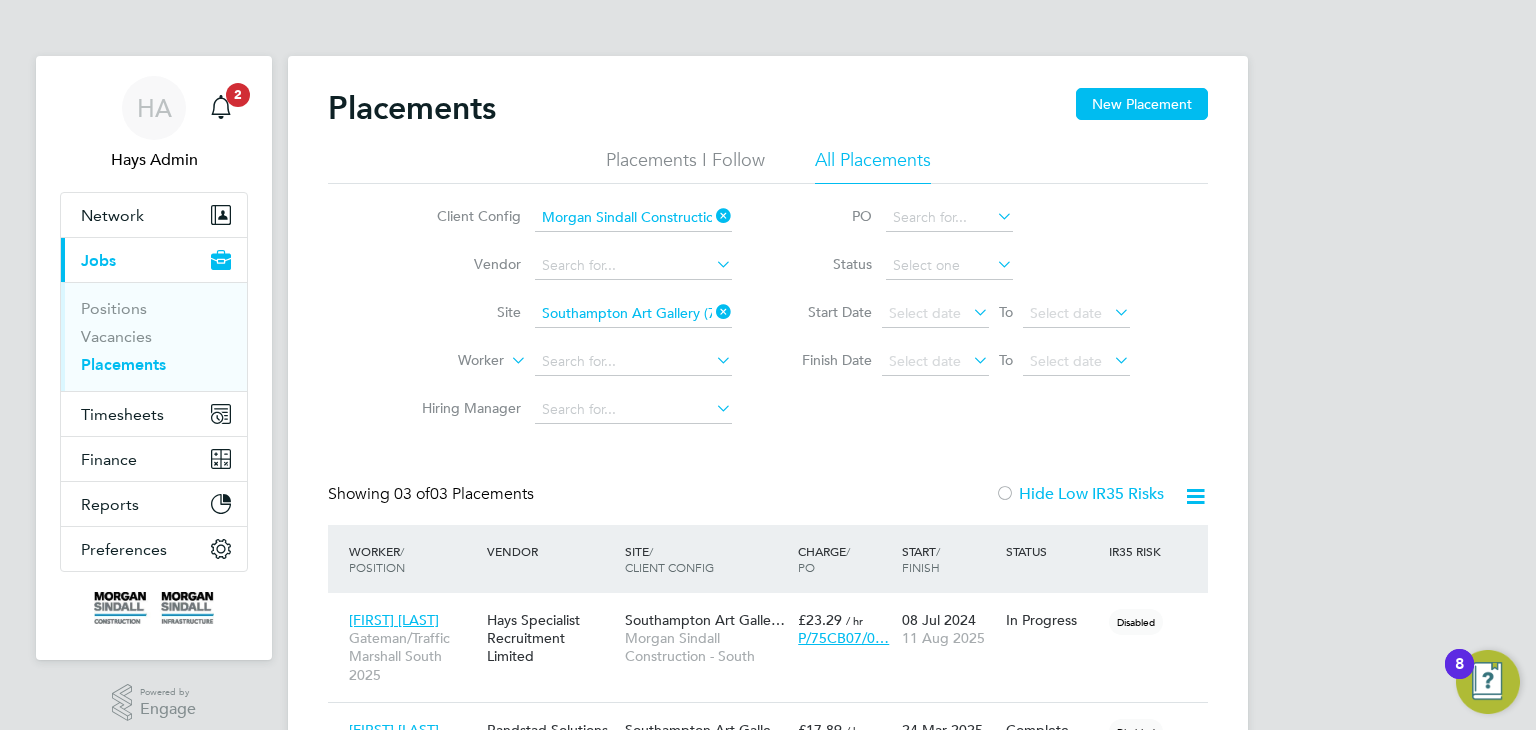 scroll, scrollTop: 0, scrollLeft: 0, axis: both 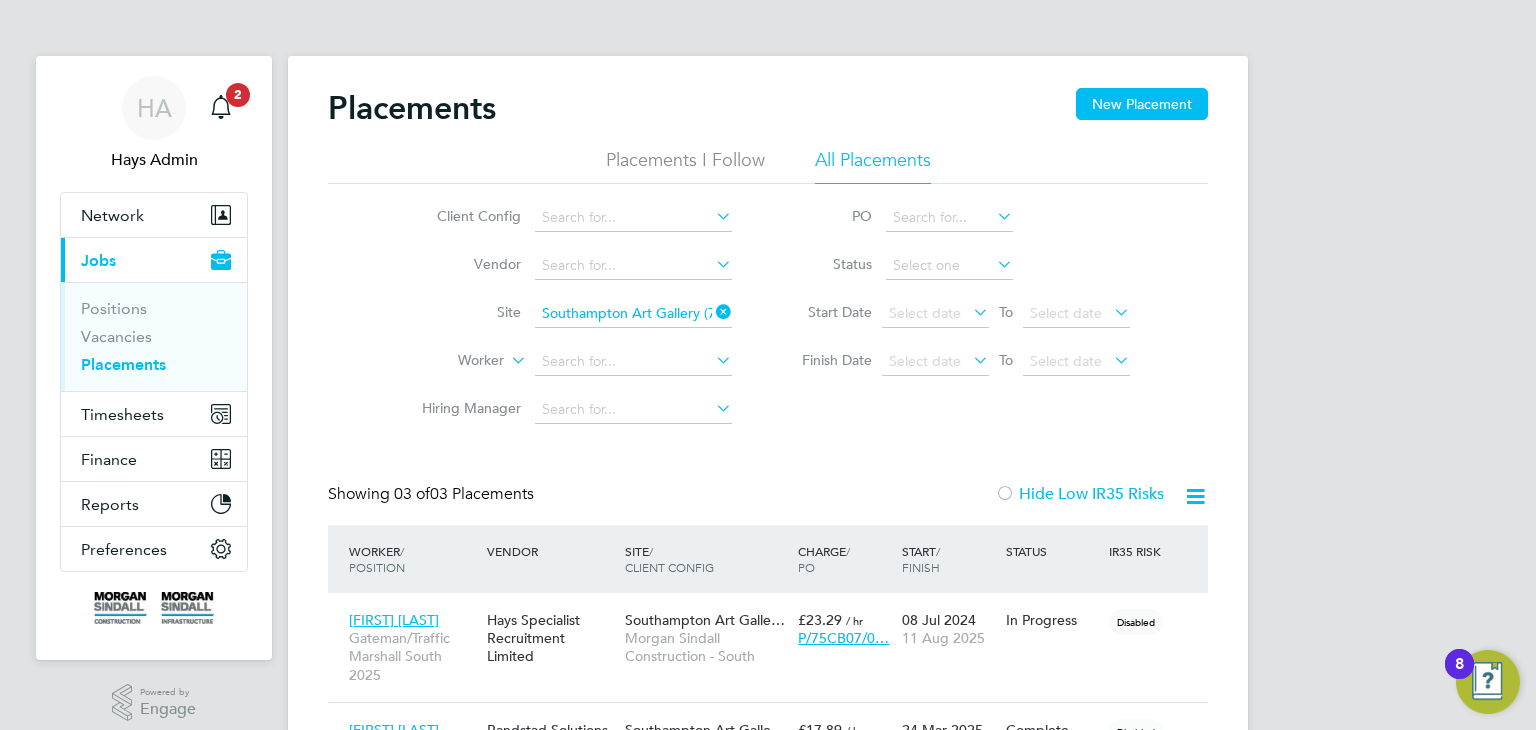 click on "Morgan Sindall Construction - Central" 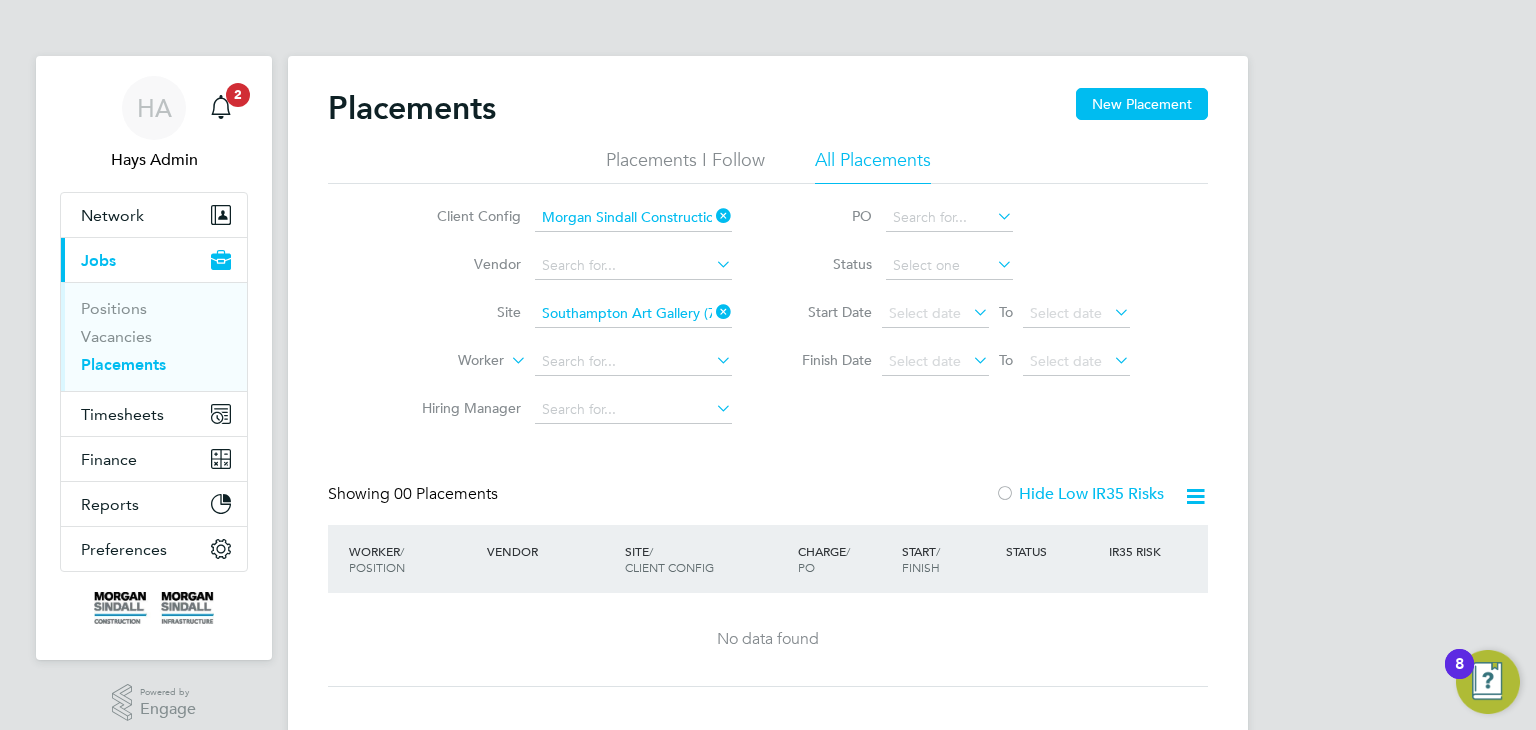 click 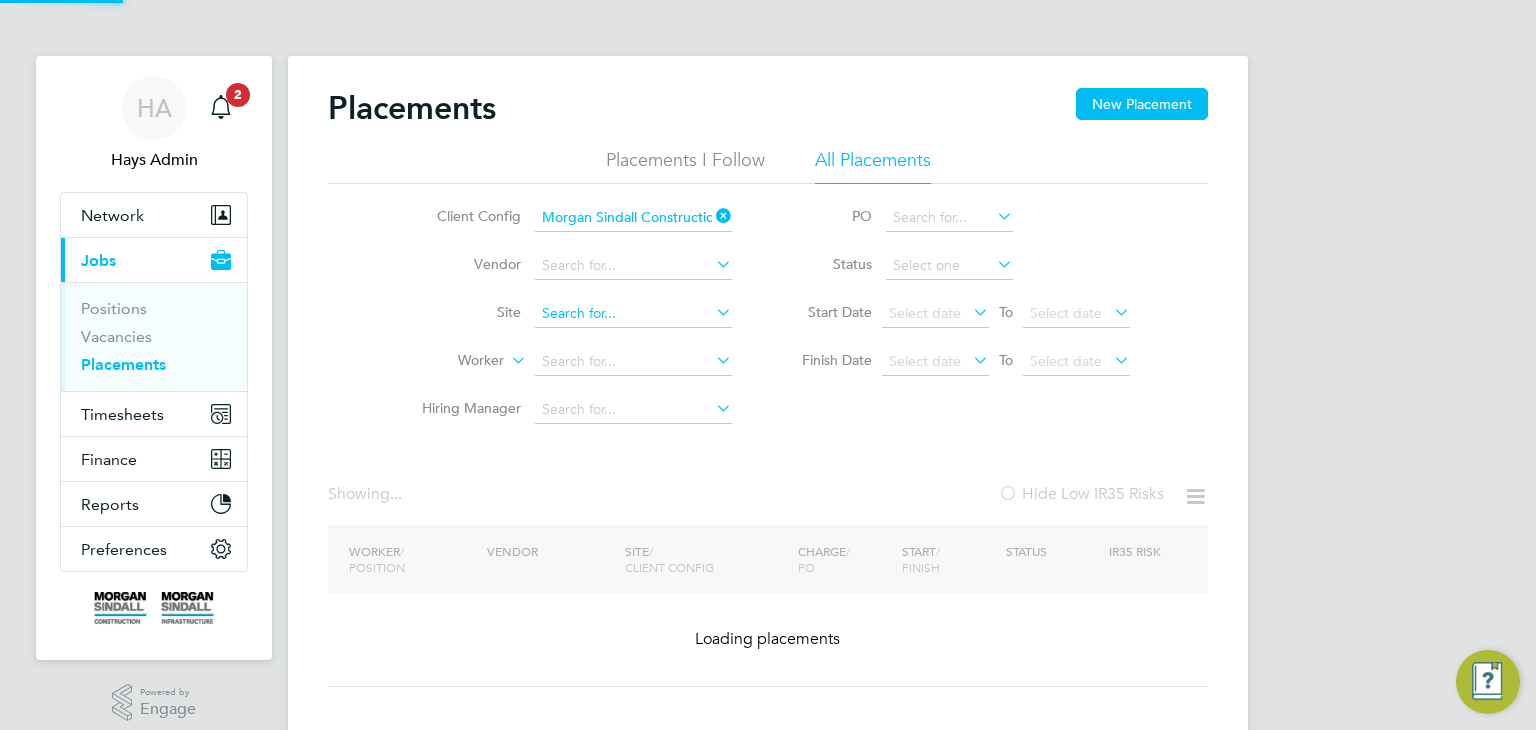 click 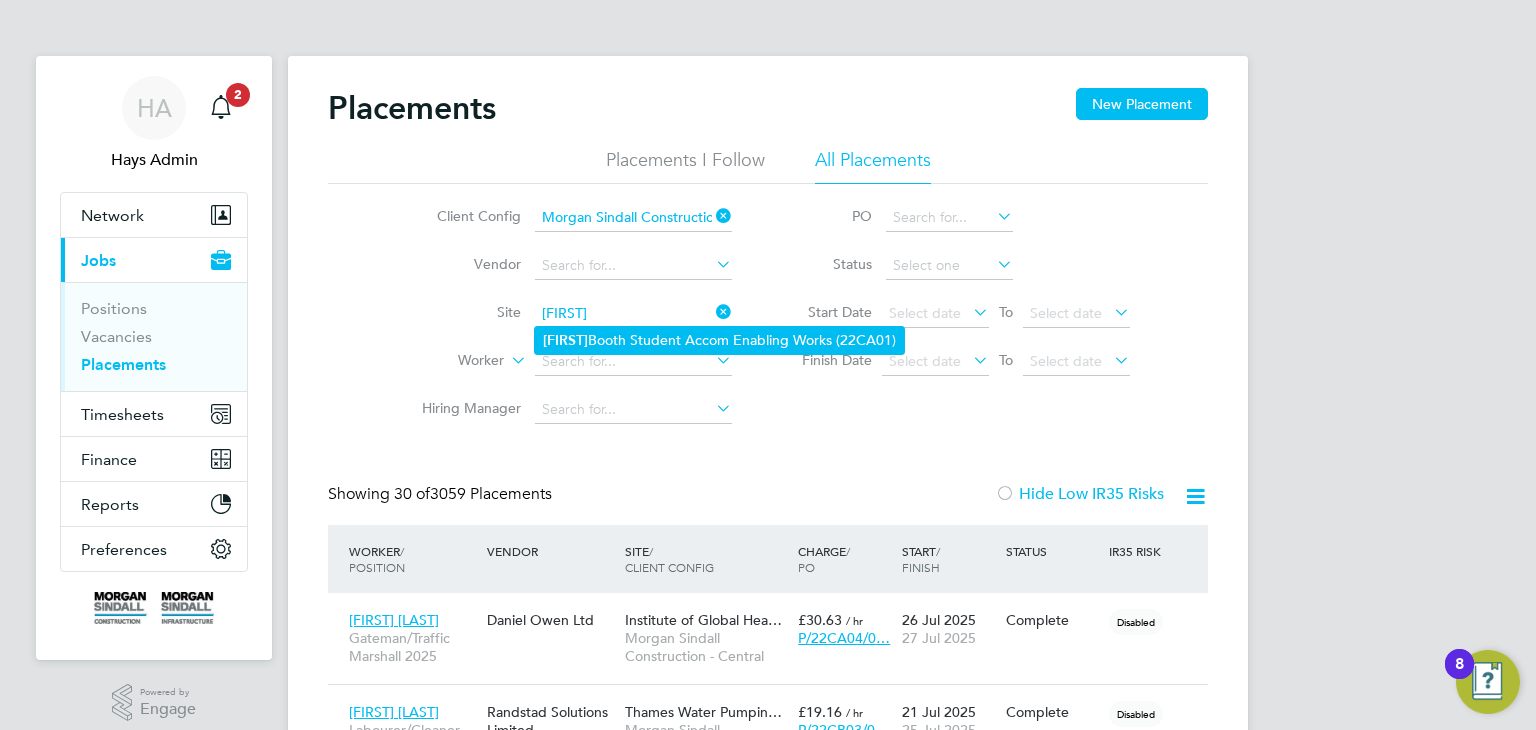 click on "[FIRST] [LAST] ([POSTAL_CODE])" 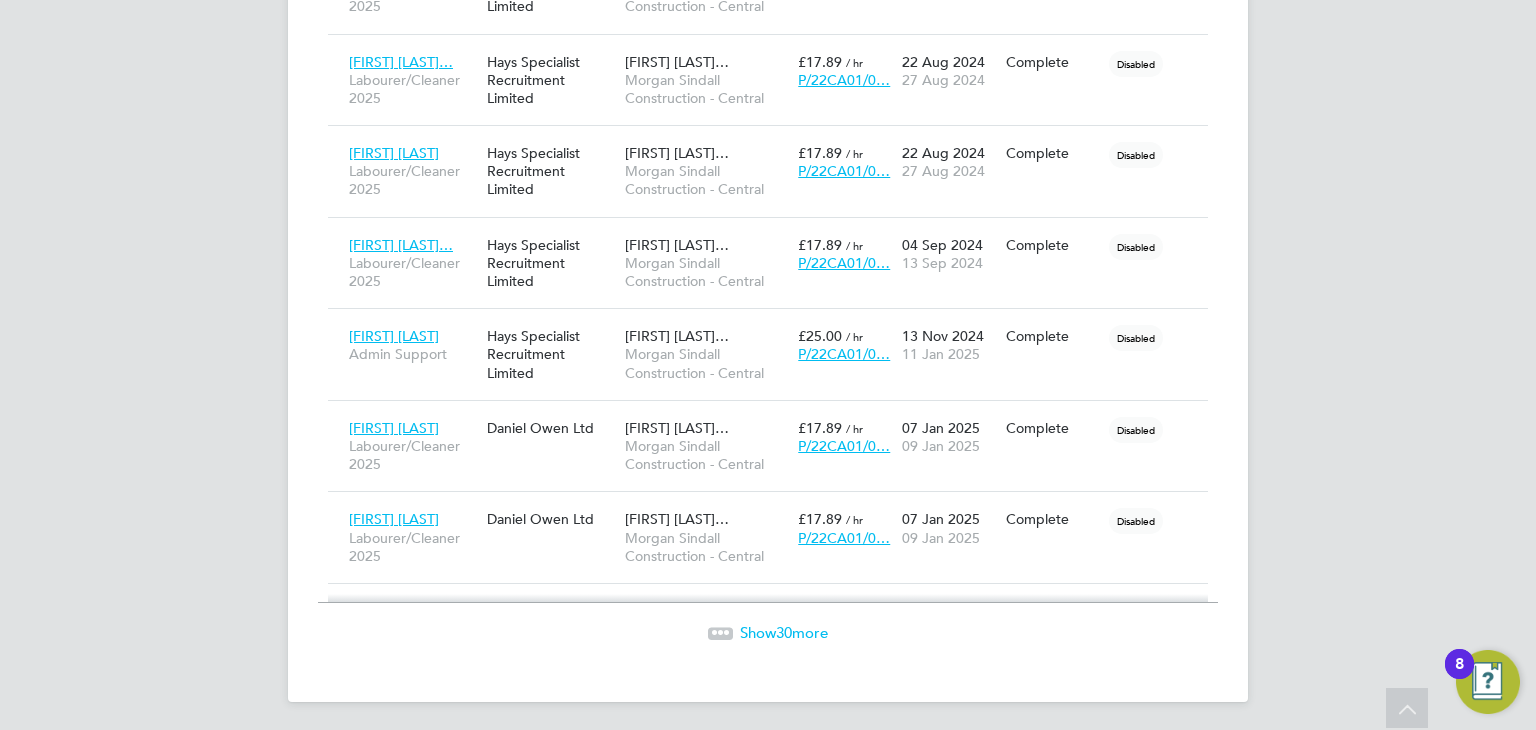 click on "30" 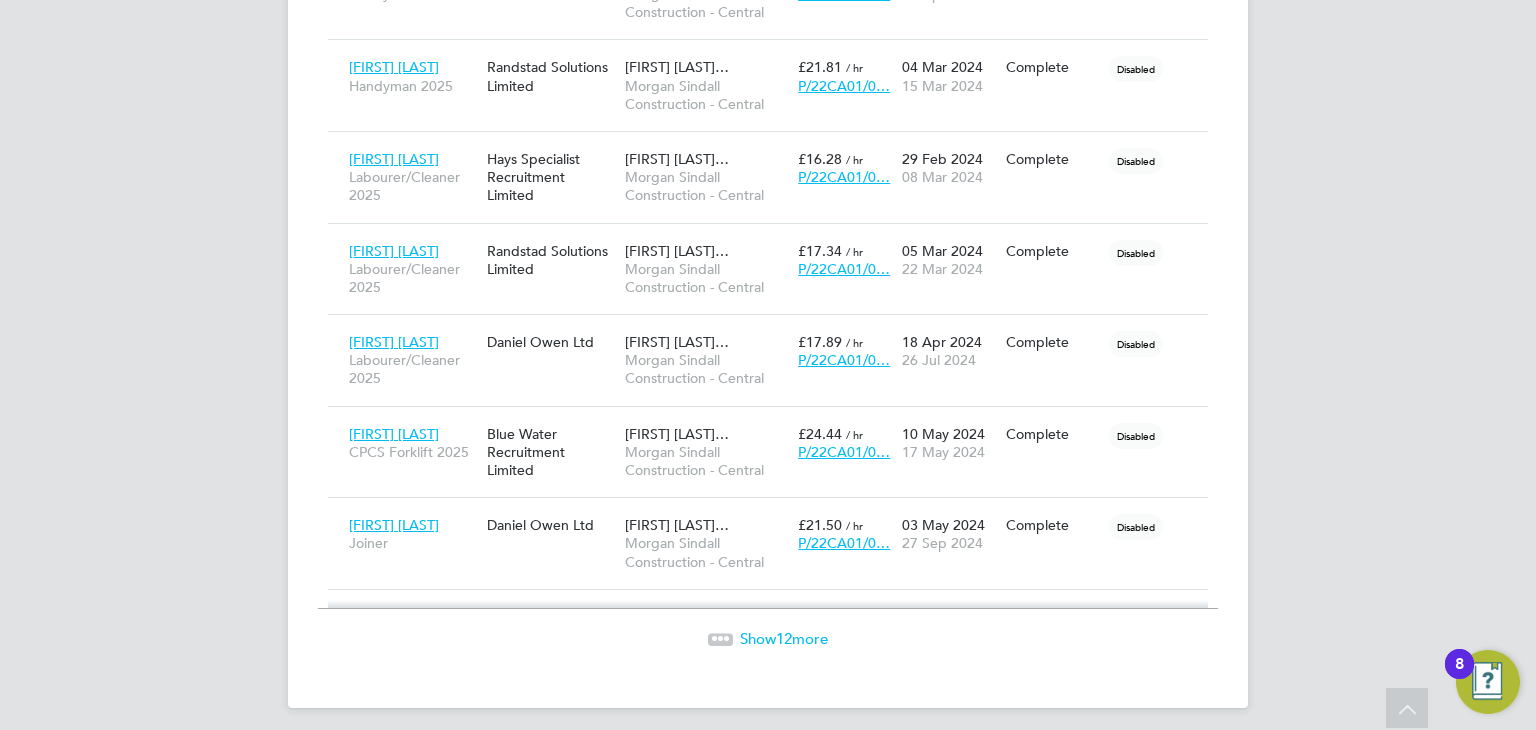 click on "Show  12  more" 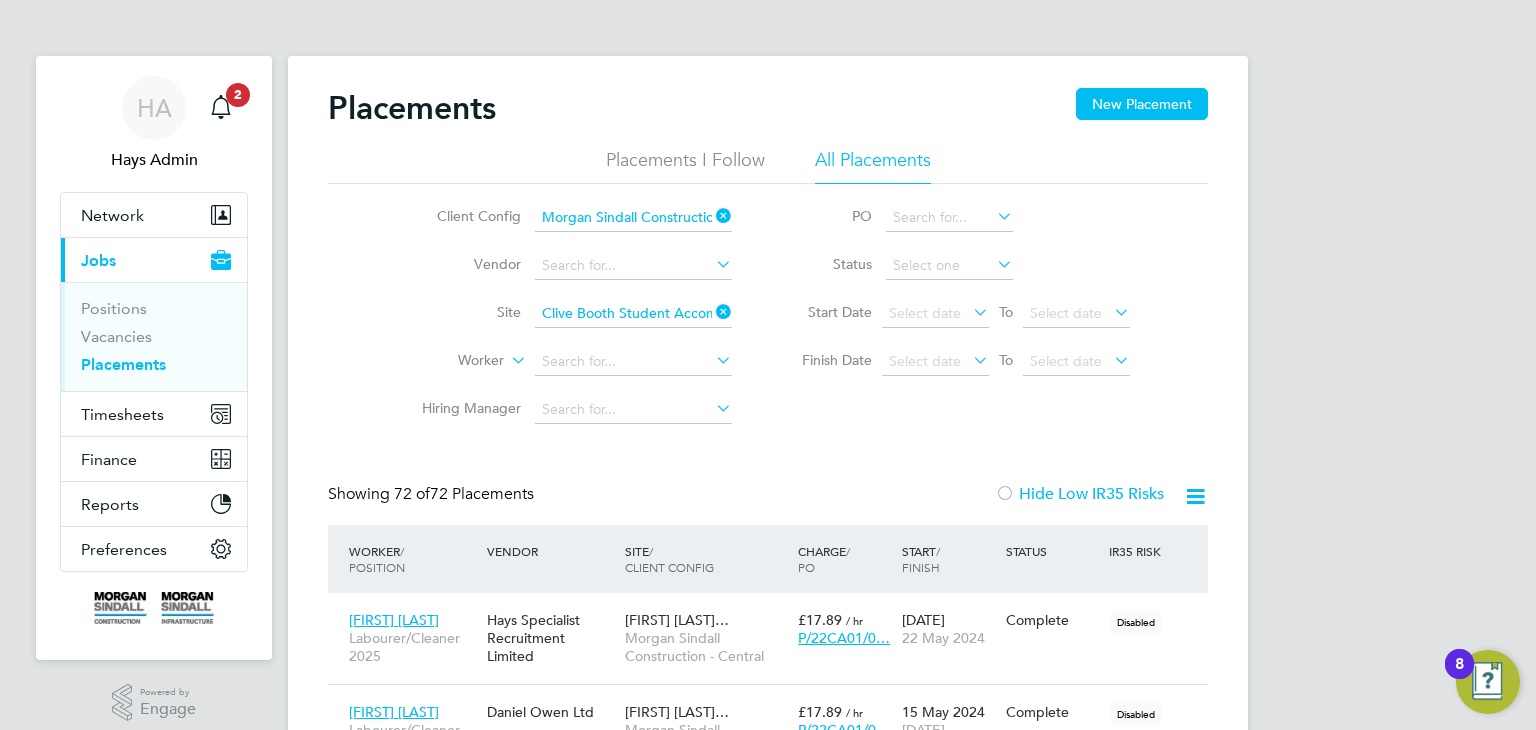click 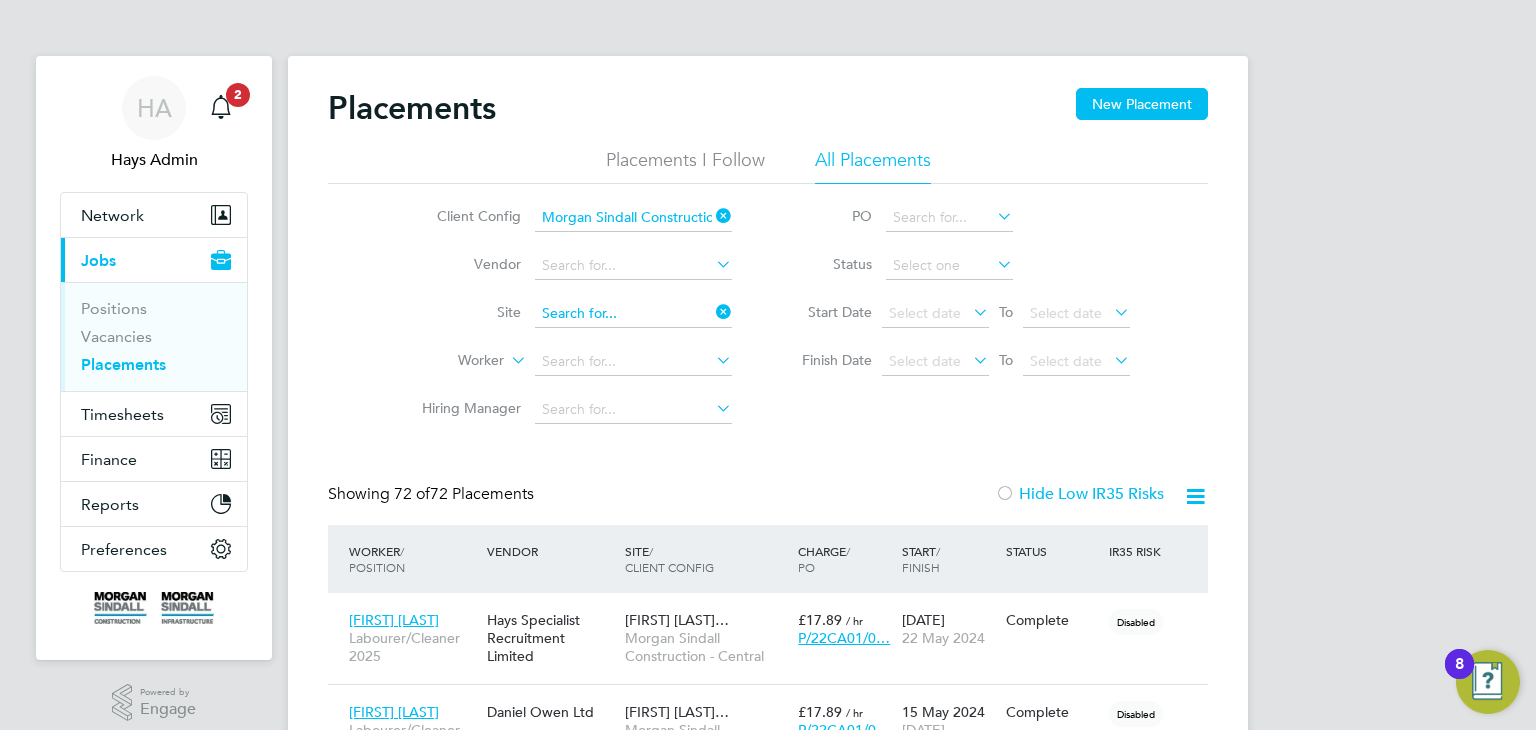 click 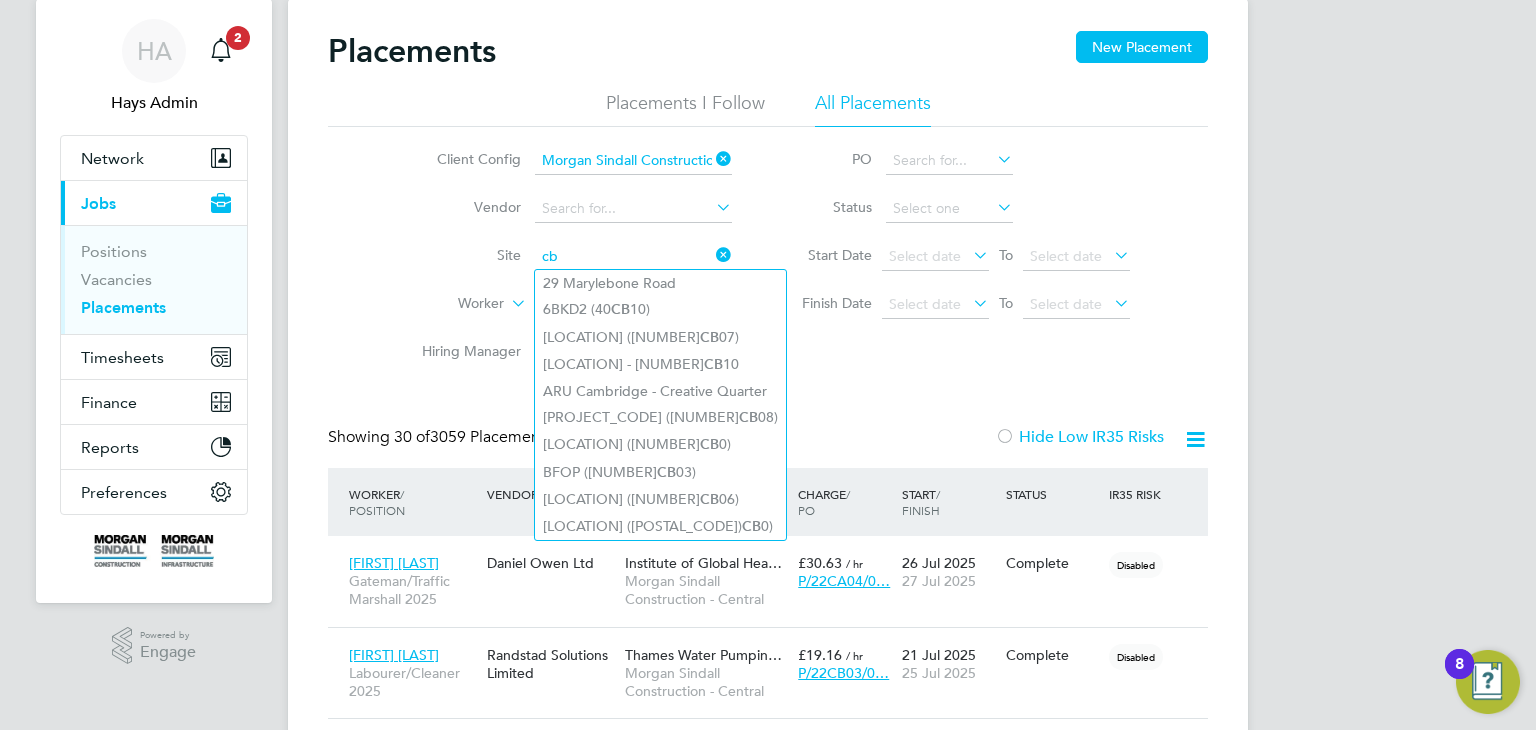 scroll, scrollTop: 51, scrollLeft: 0, axis: vertical 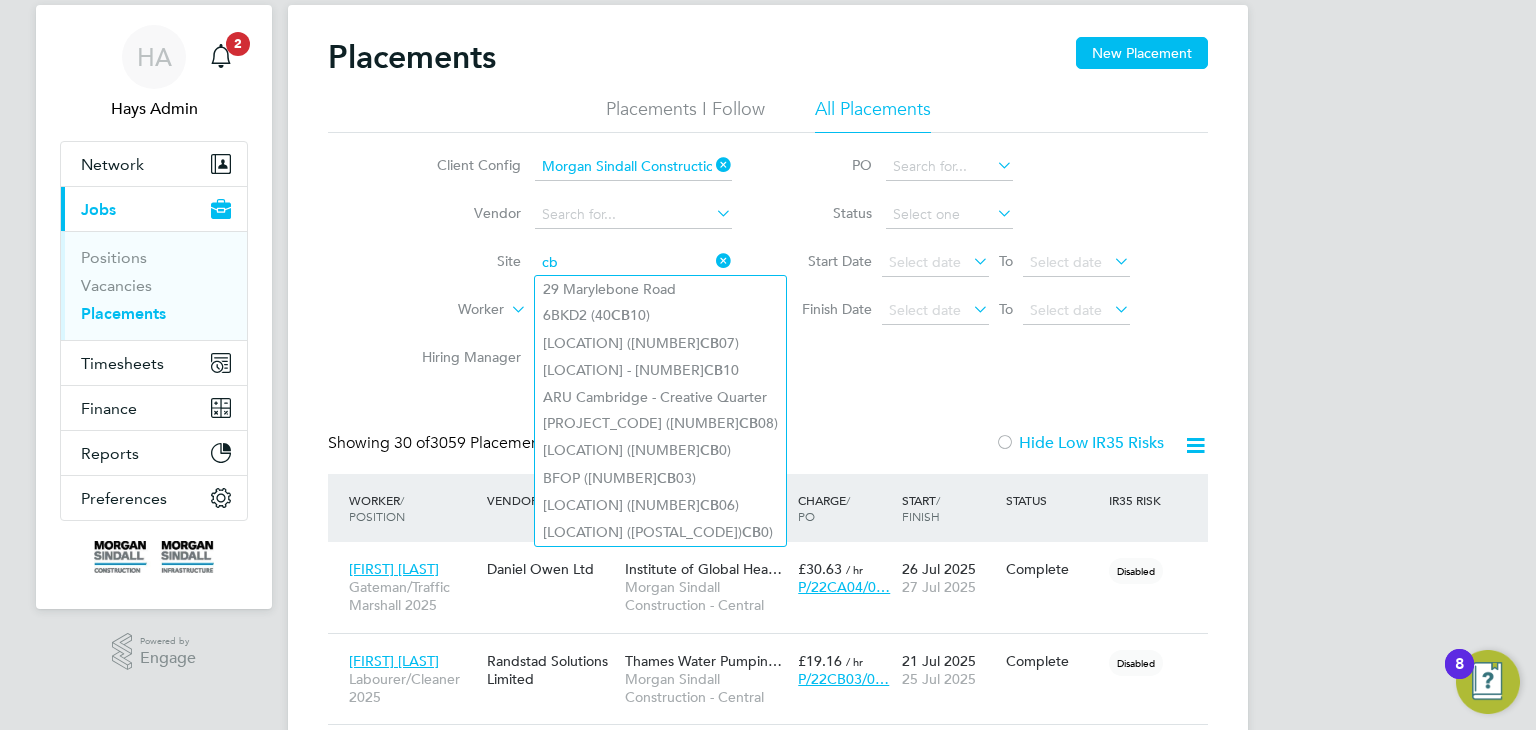 click on "cb" 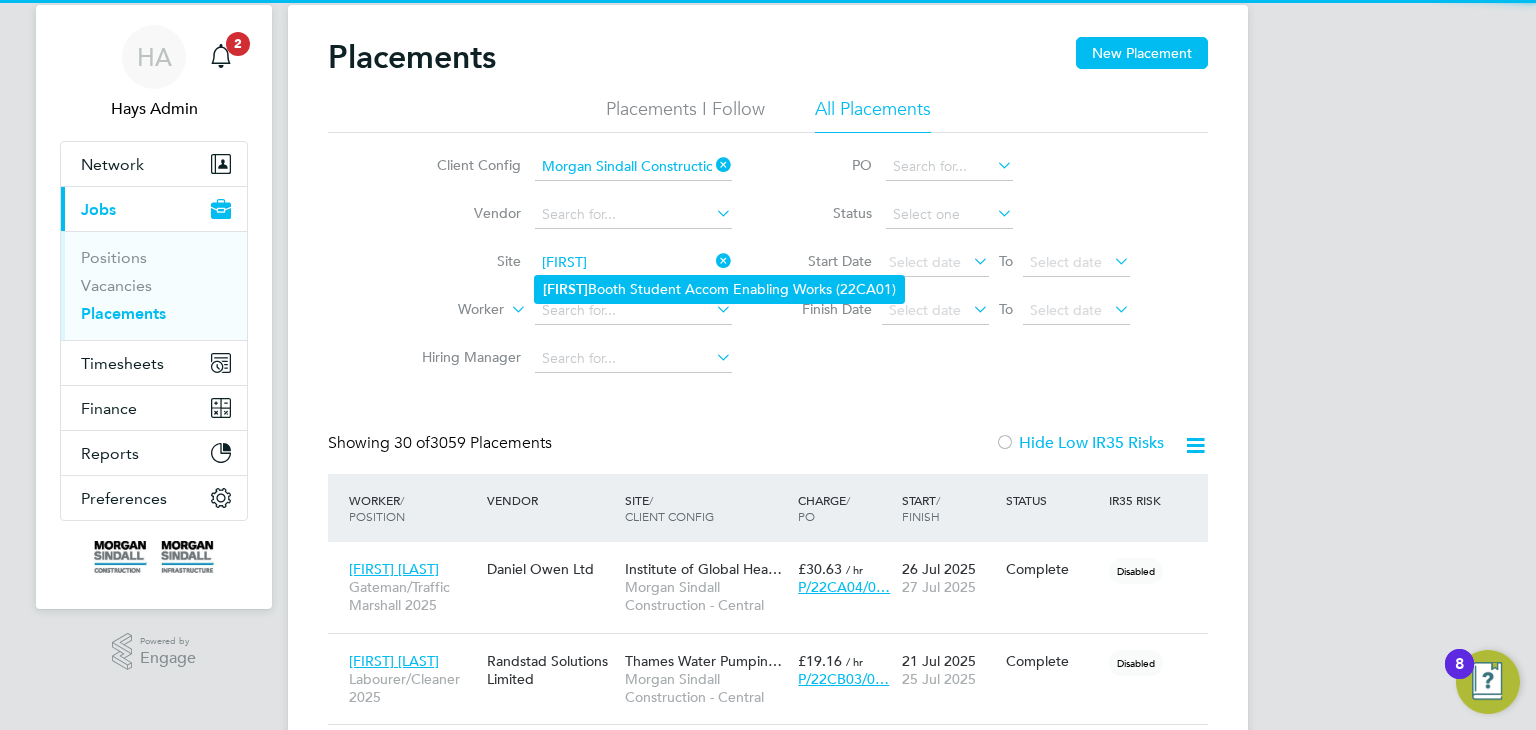 click on "[FIRST]" 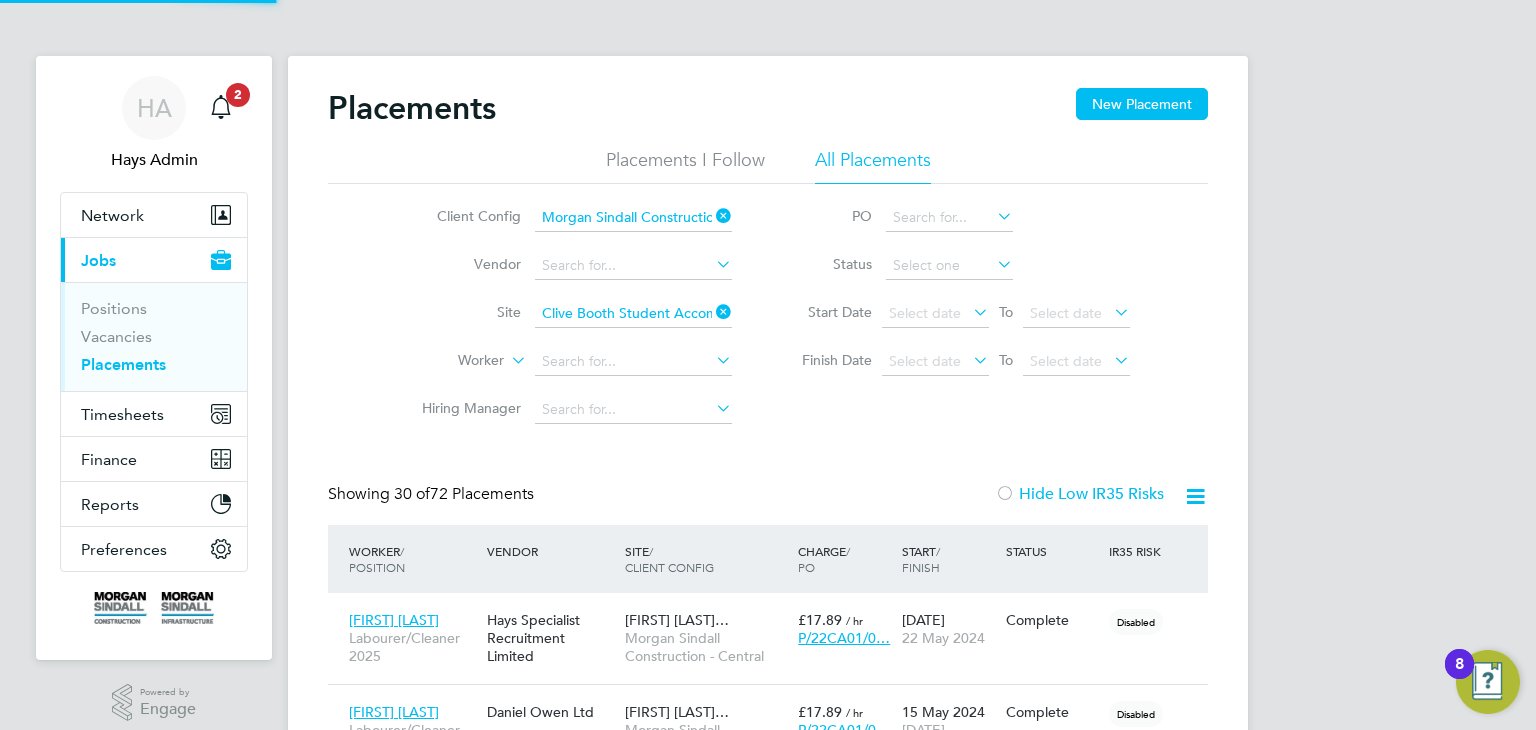 scroll, scrollTop: 184, scrollLeft: 0, axis: vertical 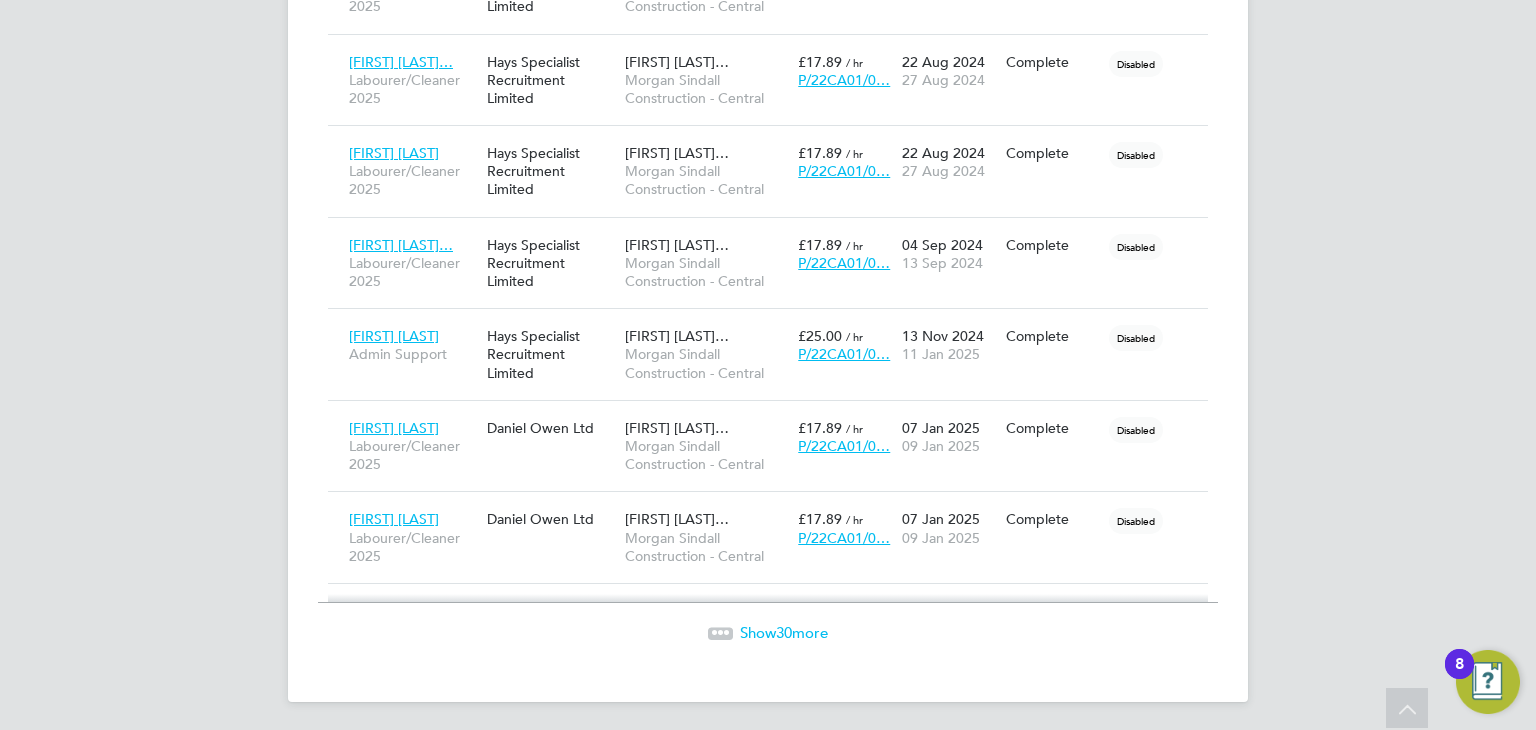 click on "Show  30  more" 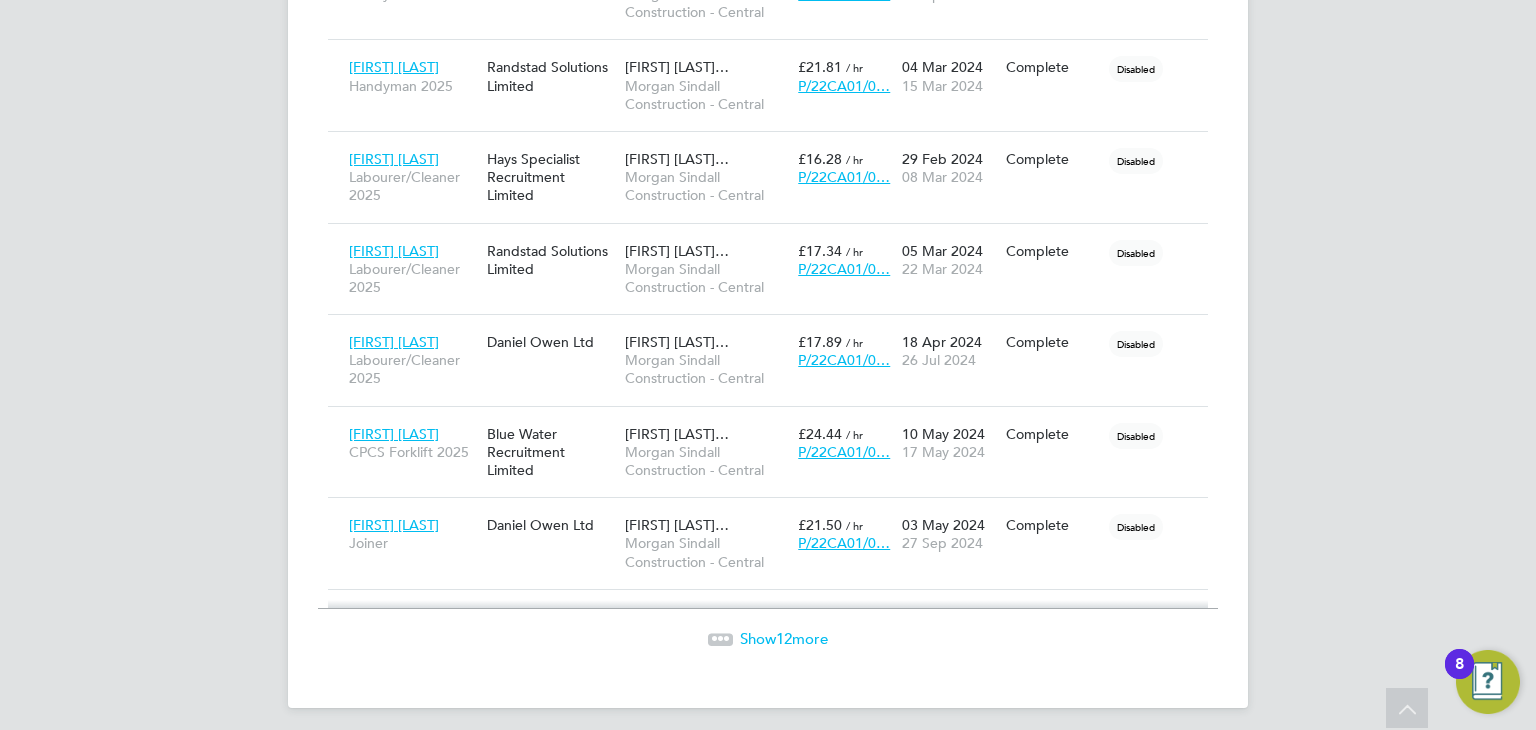 click on "Show  12  more" 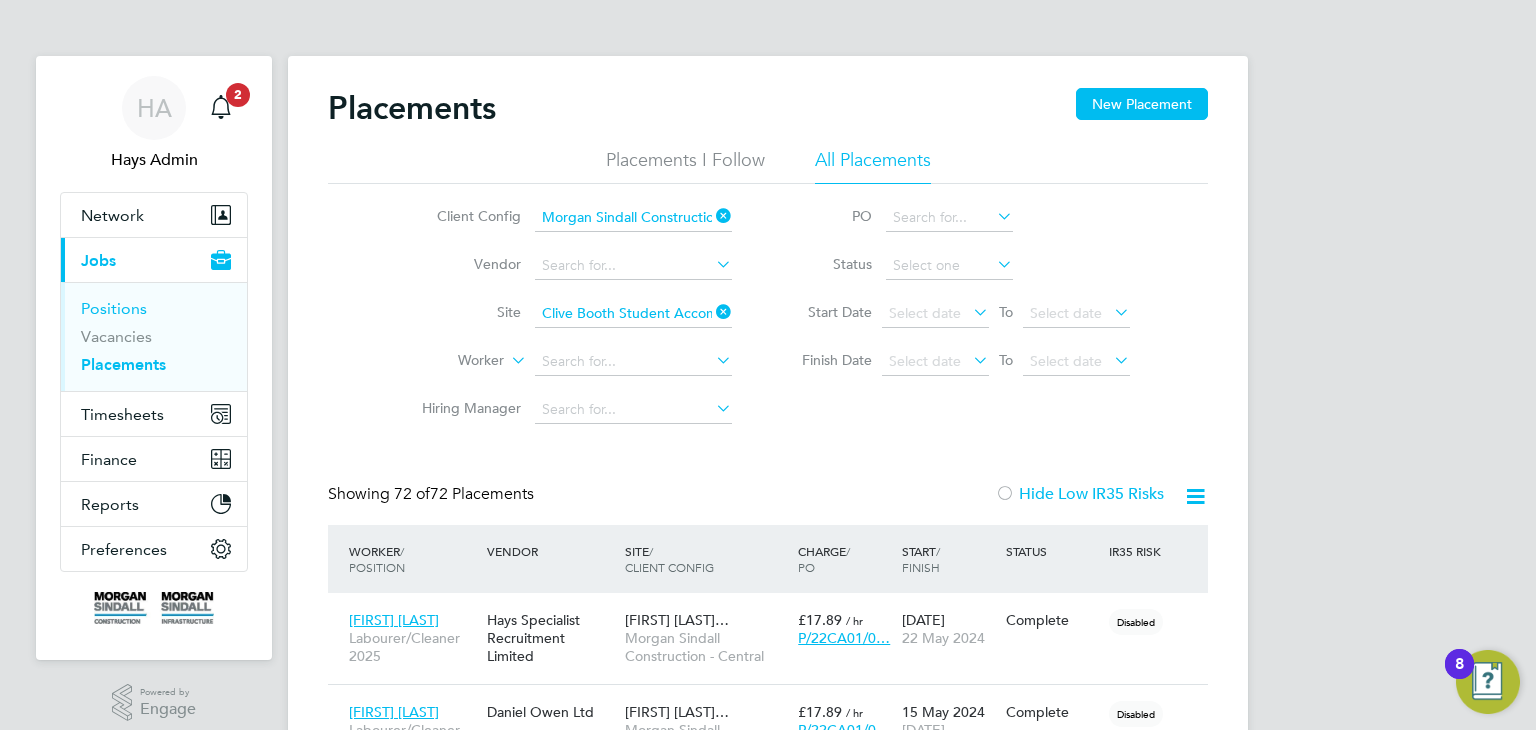 click on "Positions" at bounding box center (114, 308) 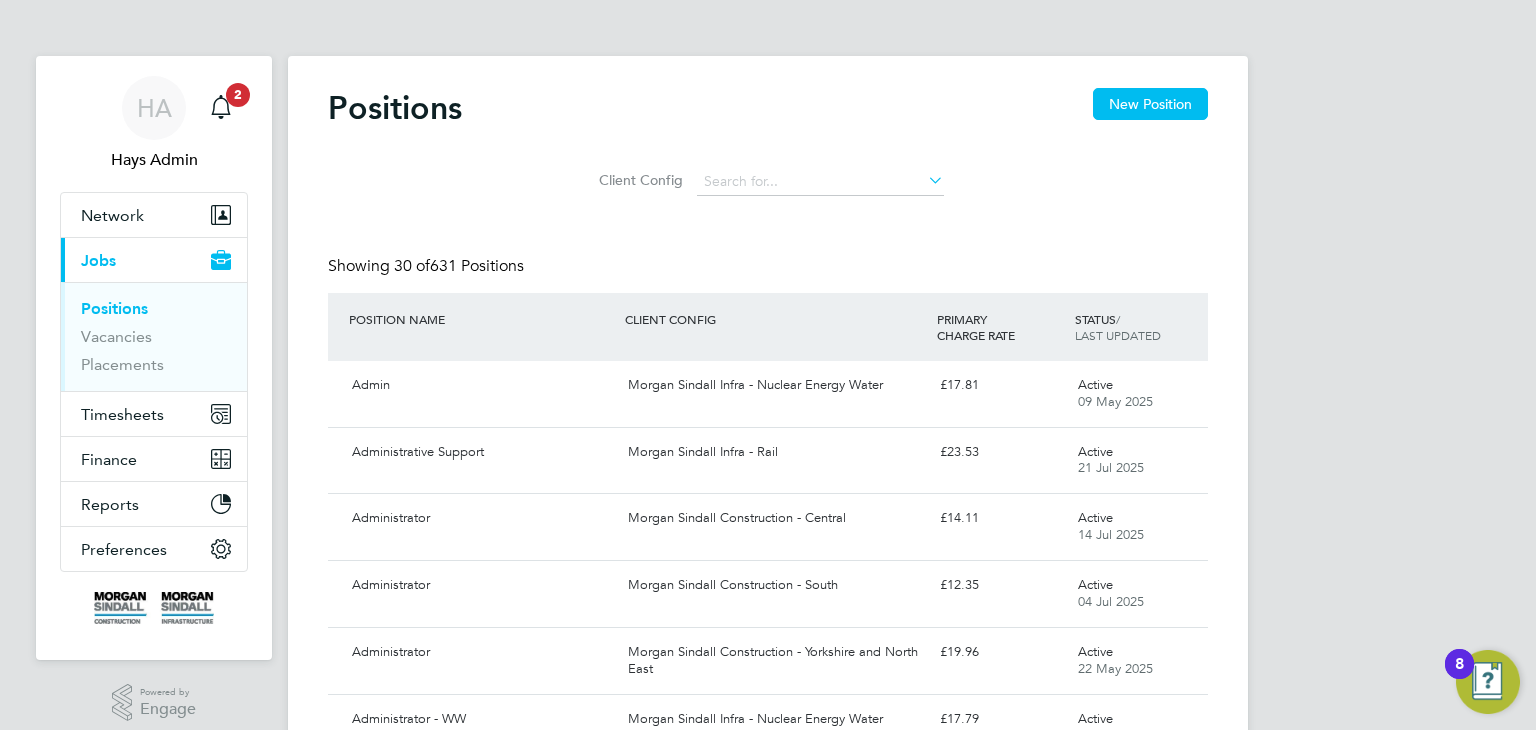 click on "Positions" at bounding box center (114, 308) 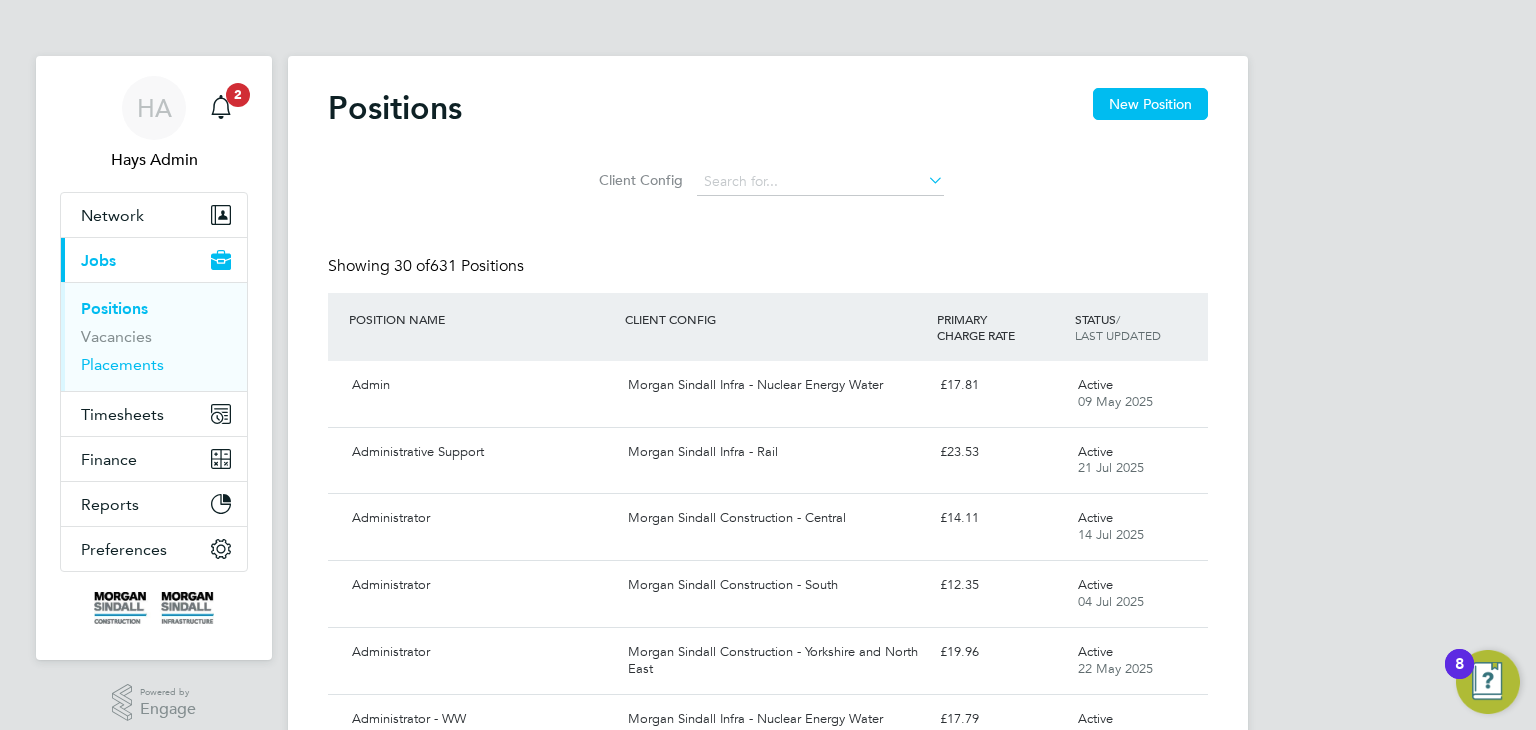 click on "Placements" at bounding box center (122, 364) 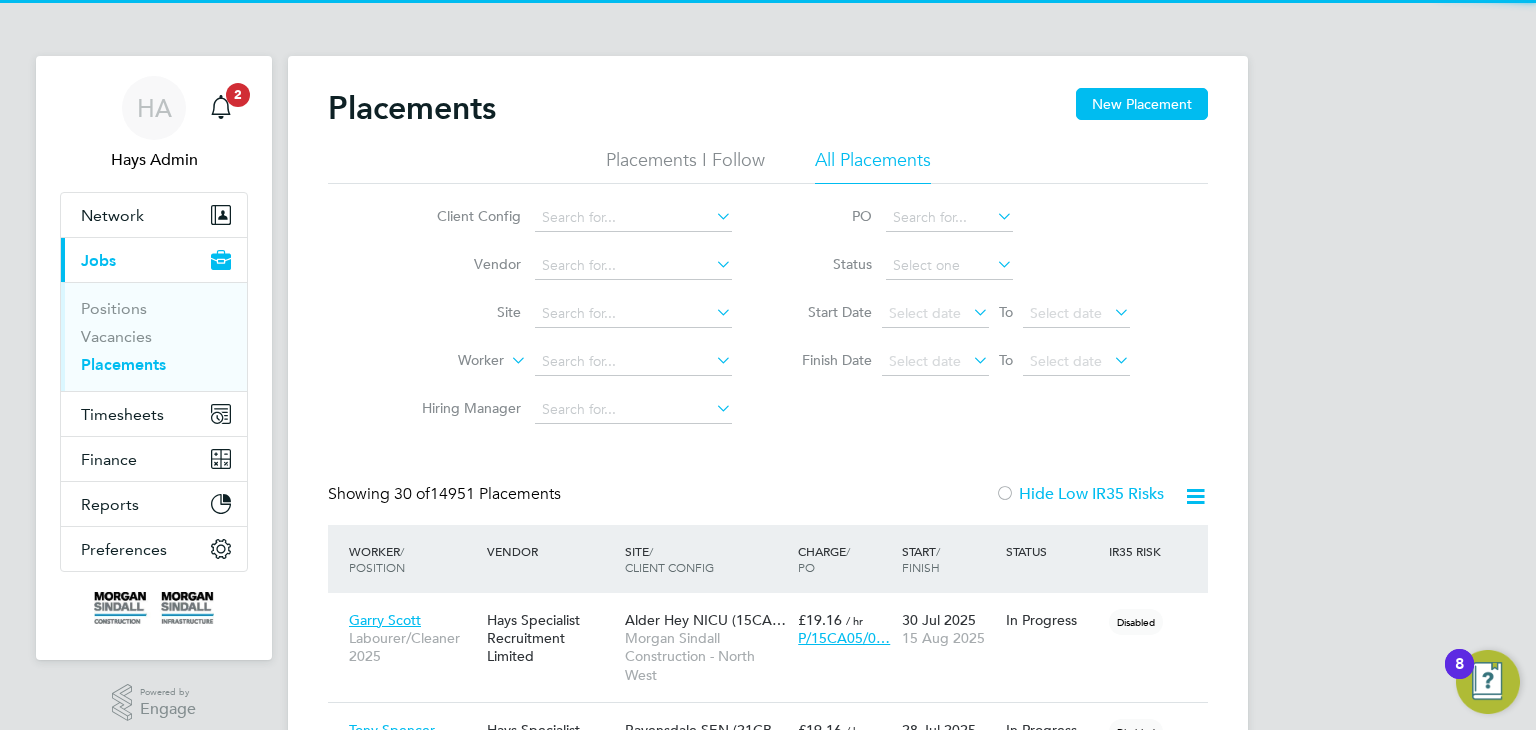 scroll, scrollTop: 10, scrollLeft: 9, axis: both 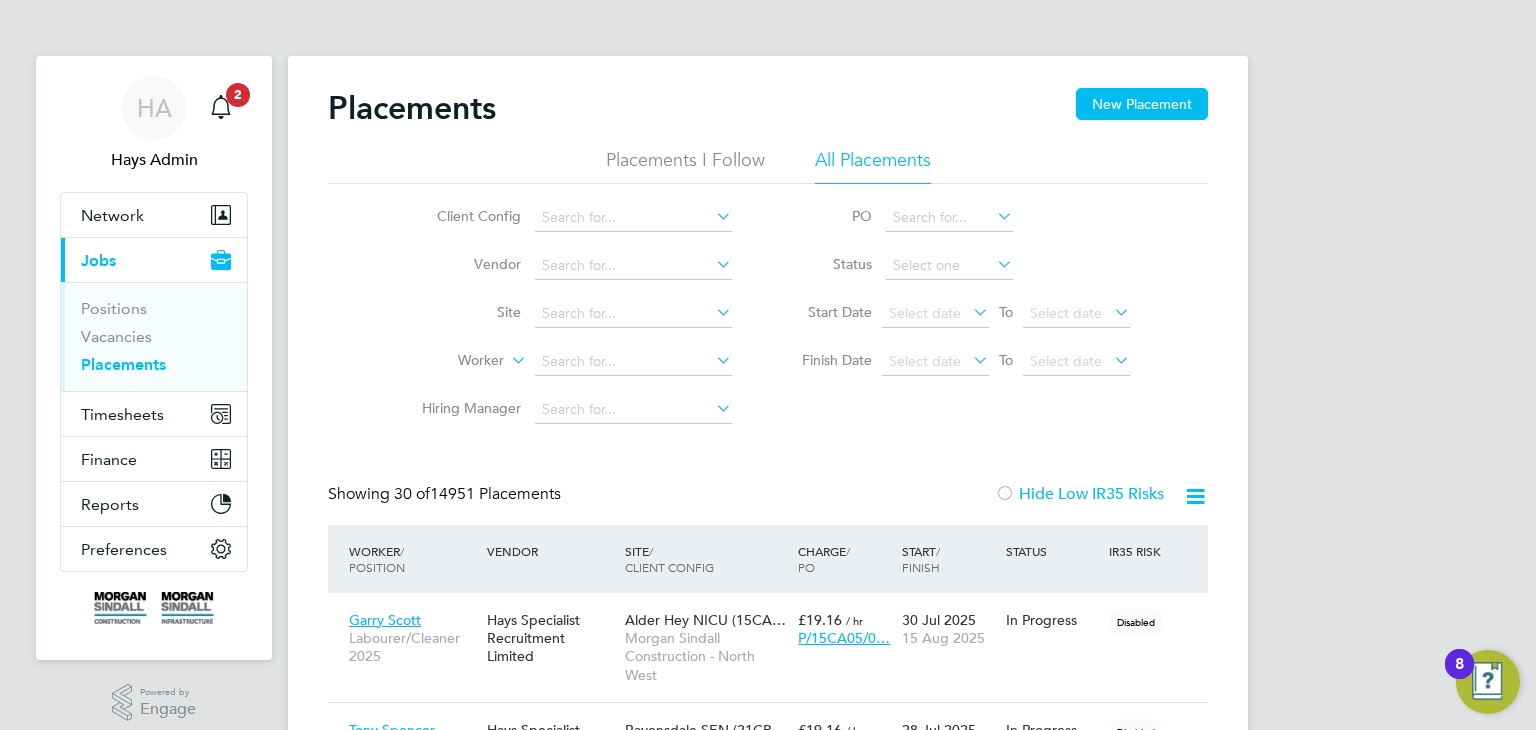 click 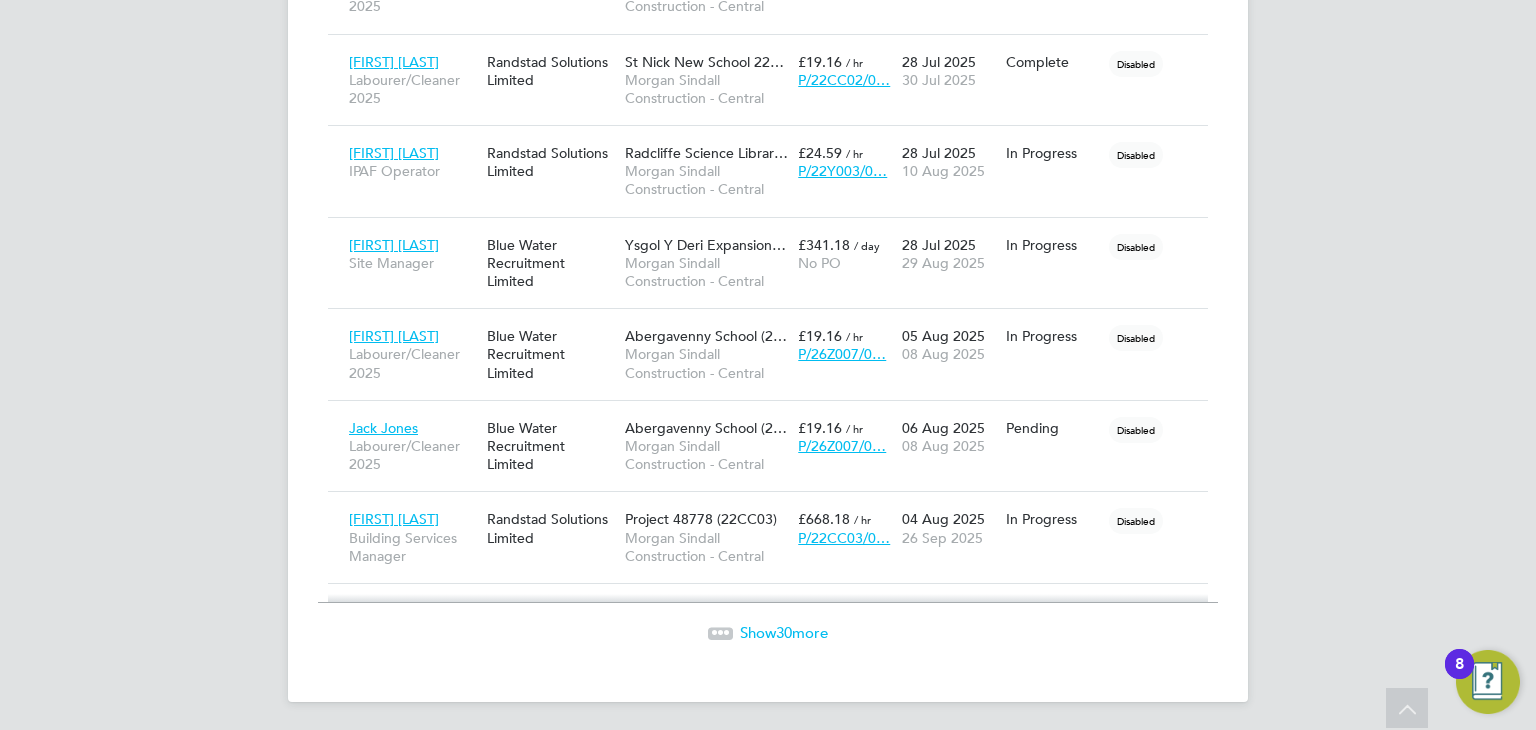 click on "Show  30  more" 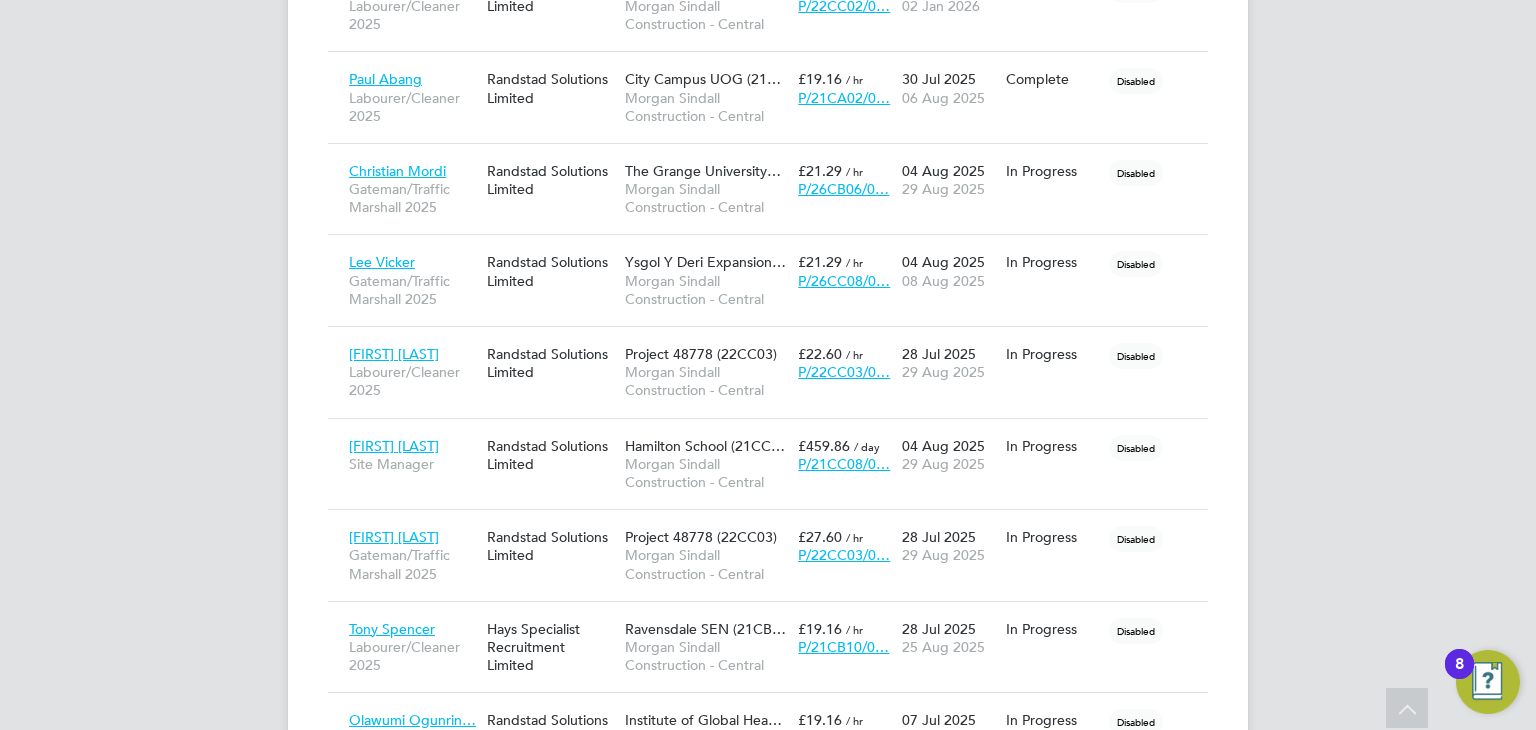 scroll, scrollTop: 0, scrollLeft: 0, axis: both 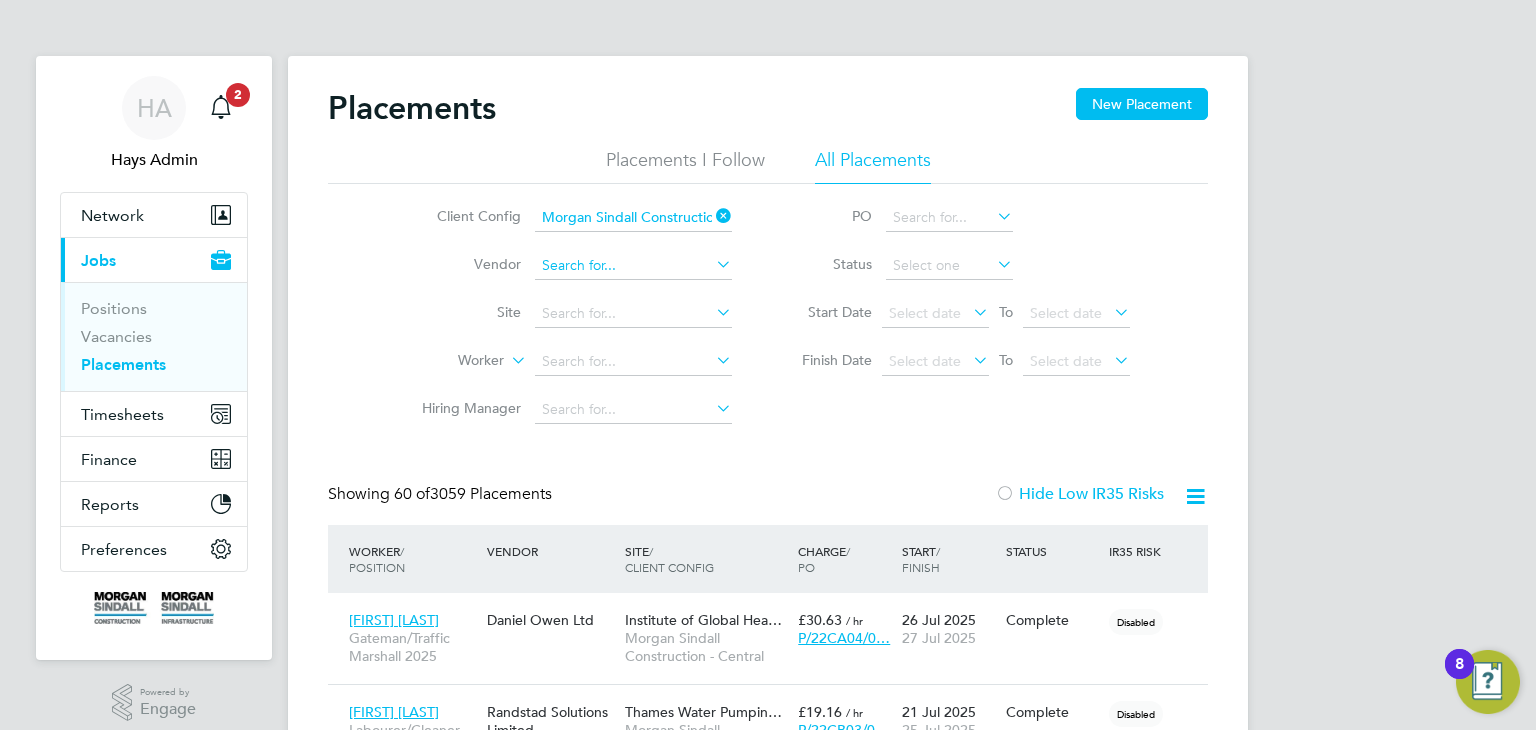 click 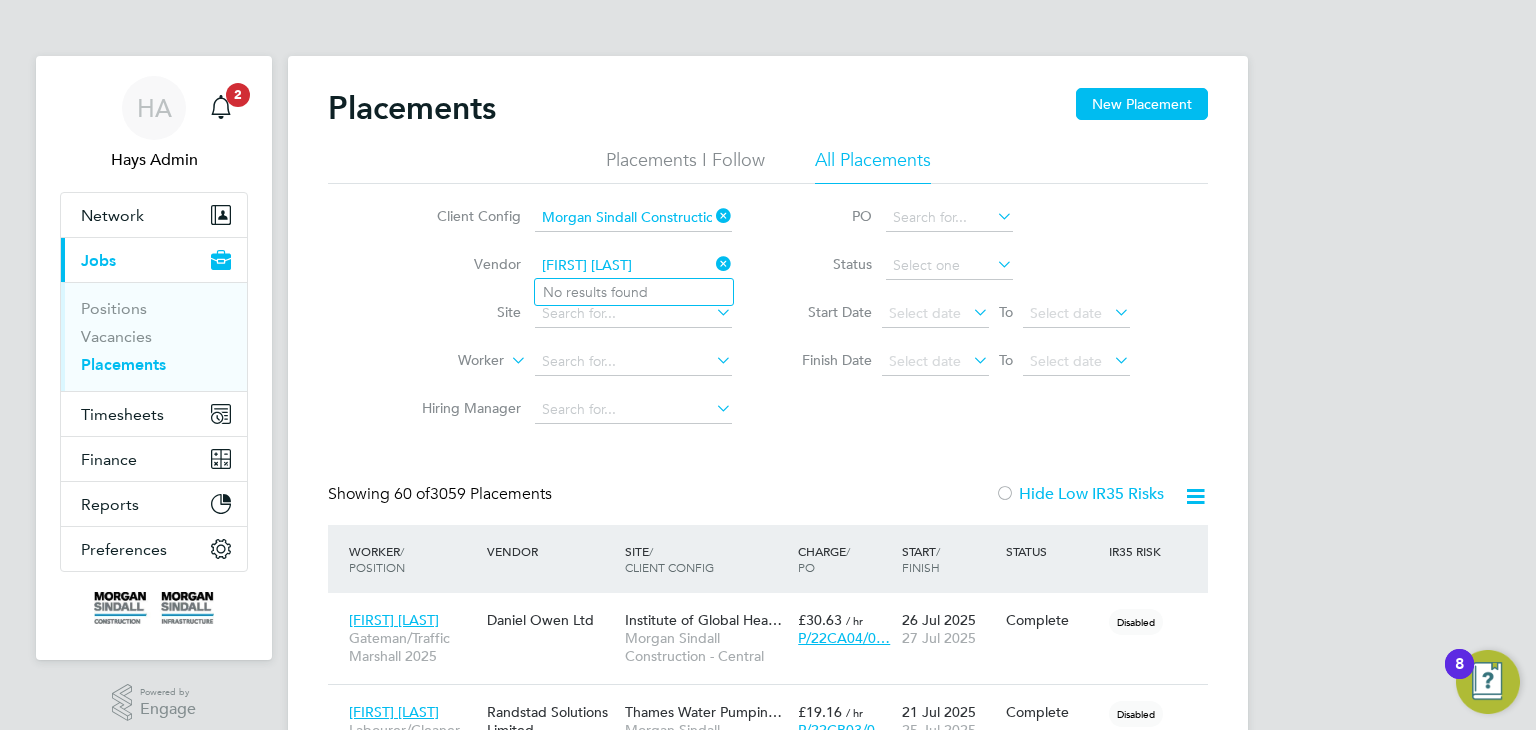 click on "[FIRST] [LAST]" 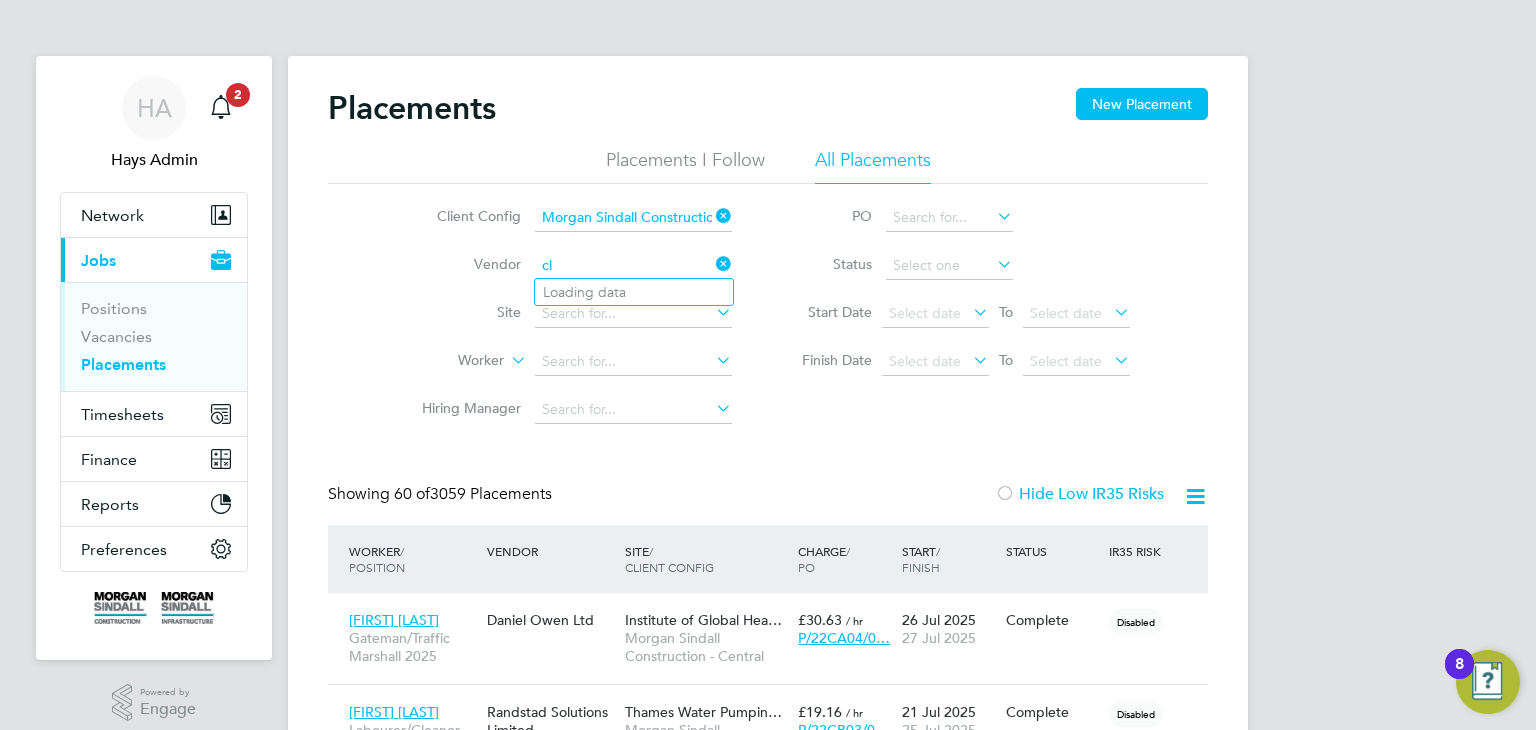 type on "c" 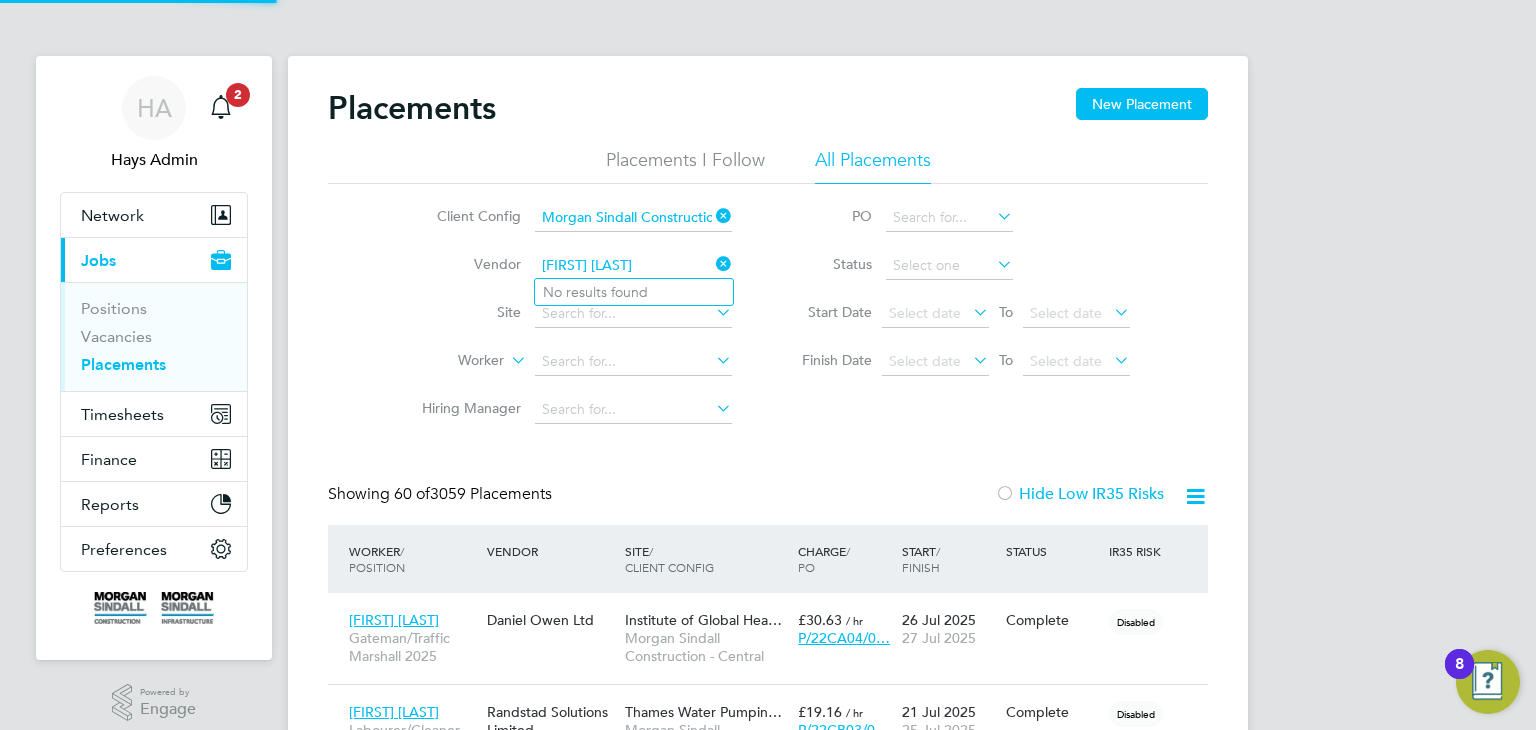 type on "[FIRST] [LAST]" 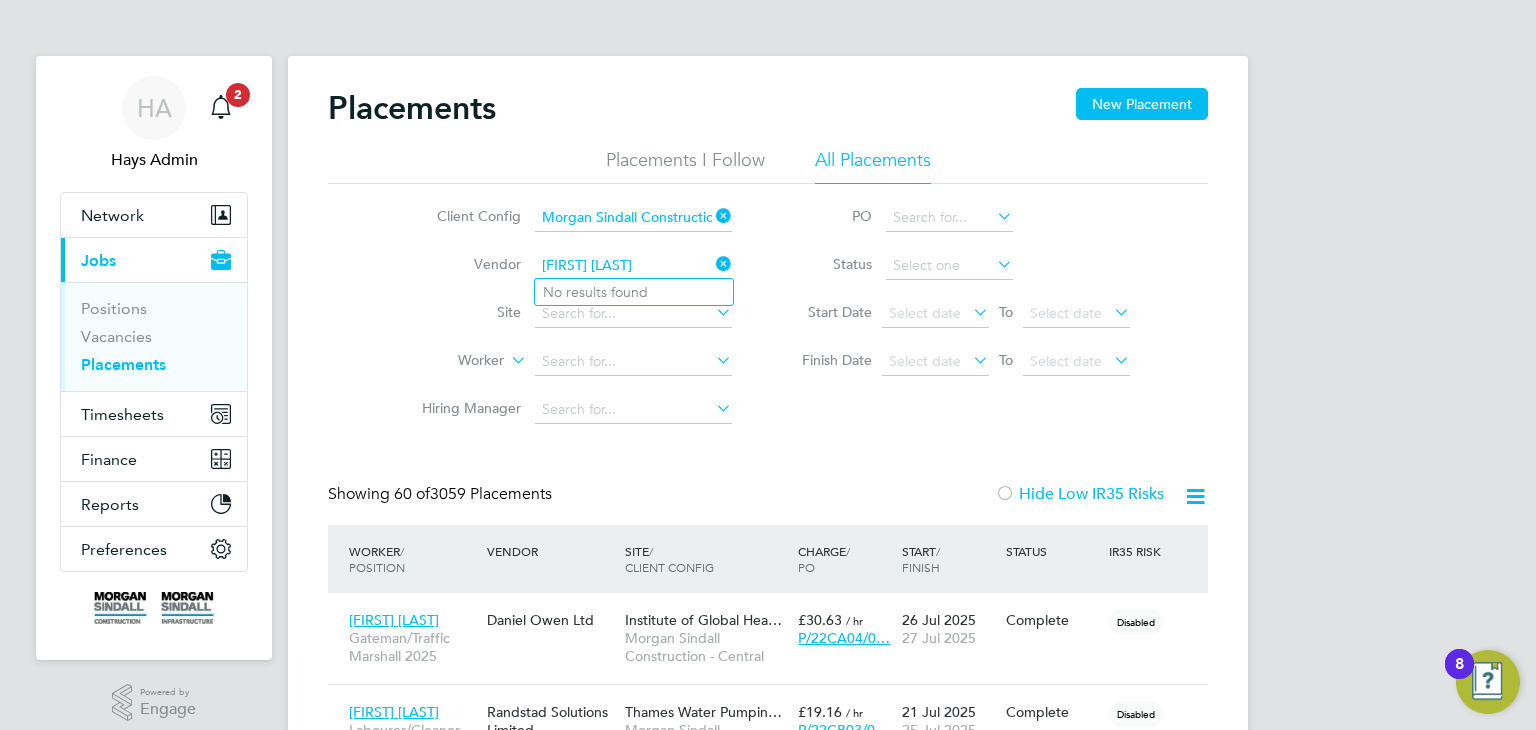 click on "[FIRST] [LAST]" 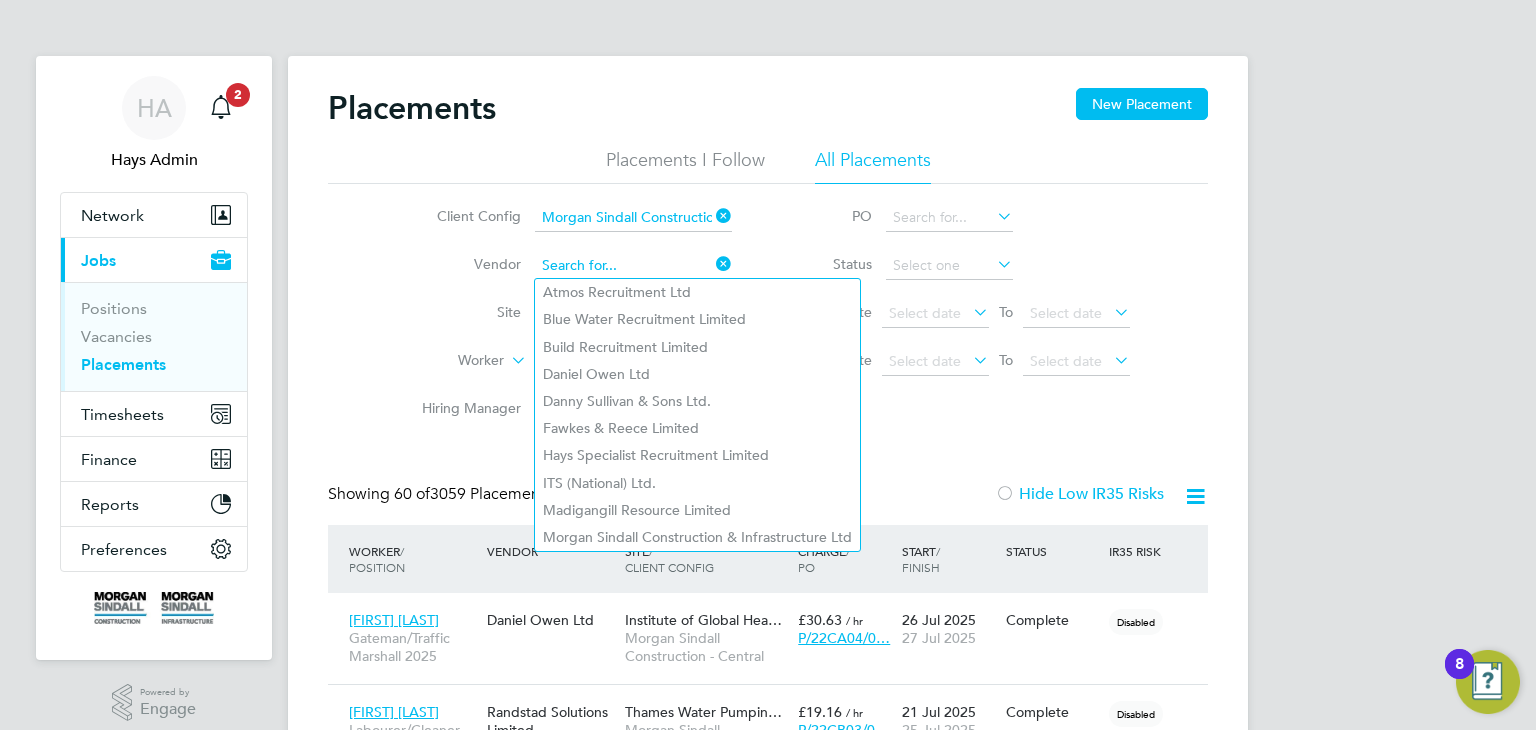 click 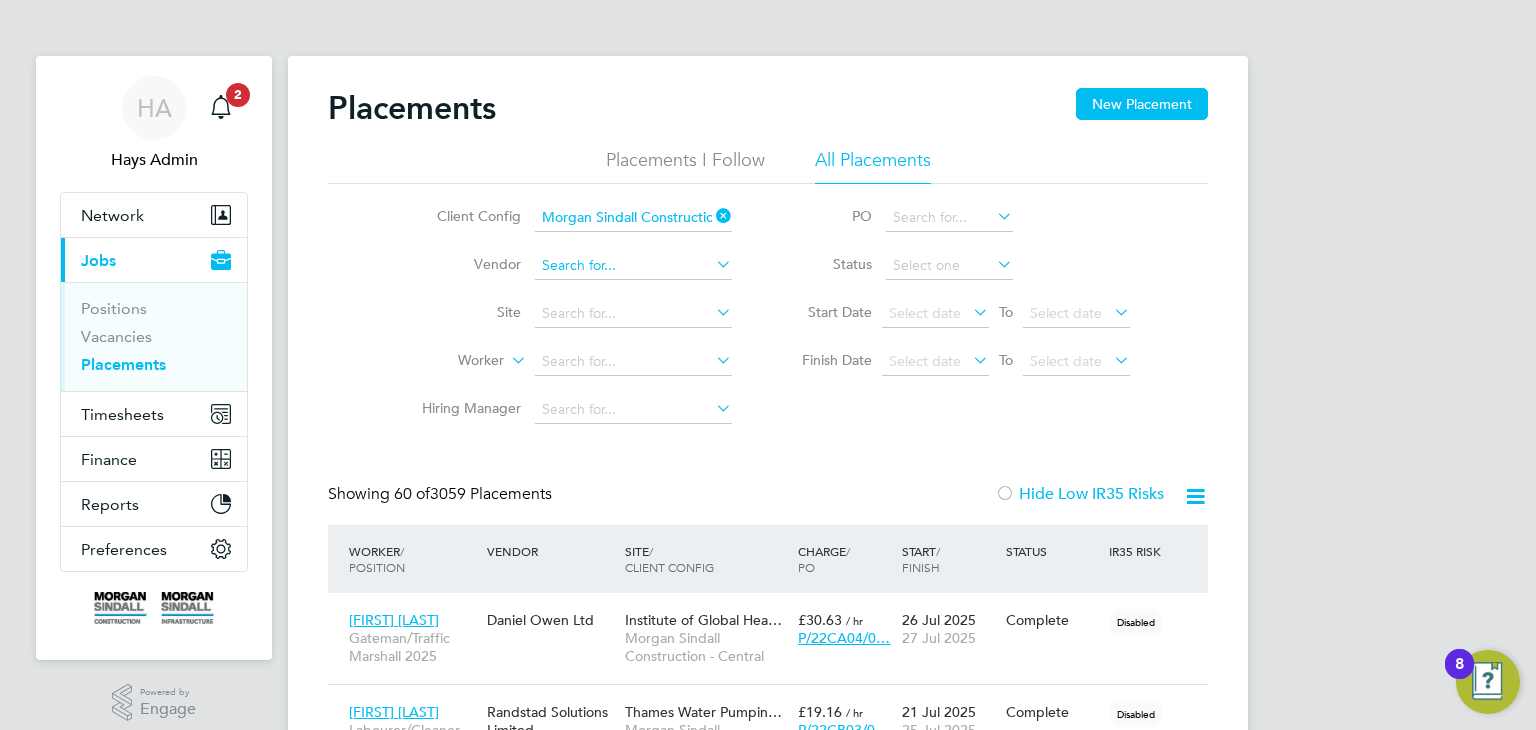 click 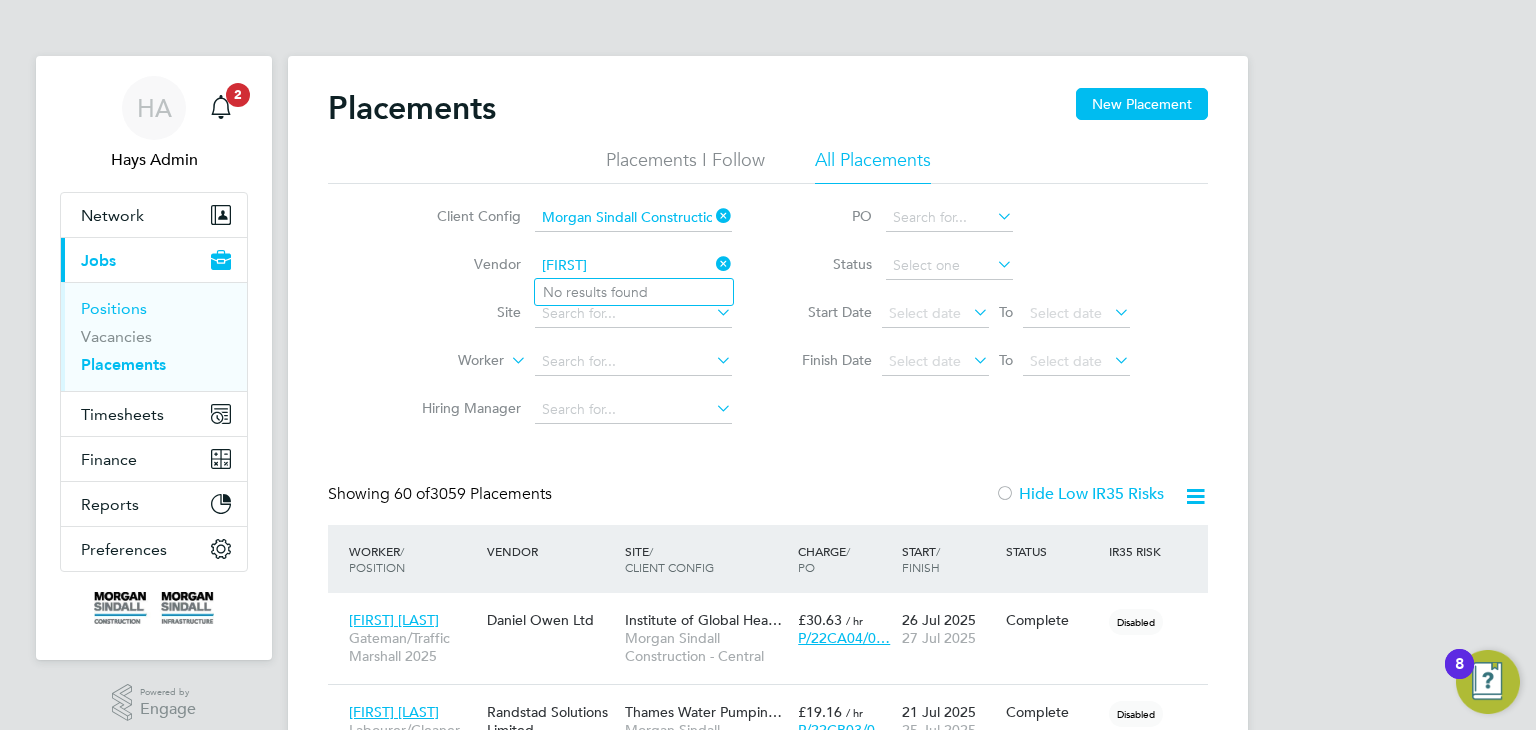 type on "[FIRST]" 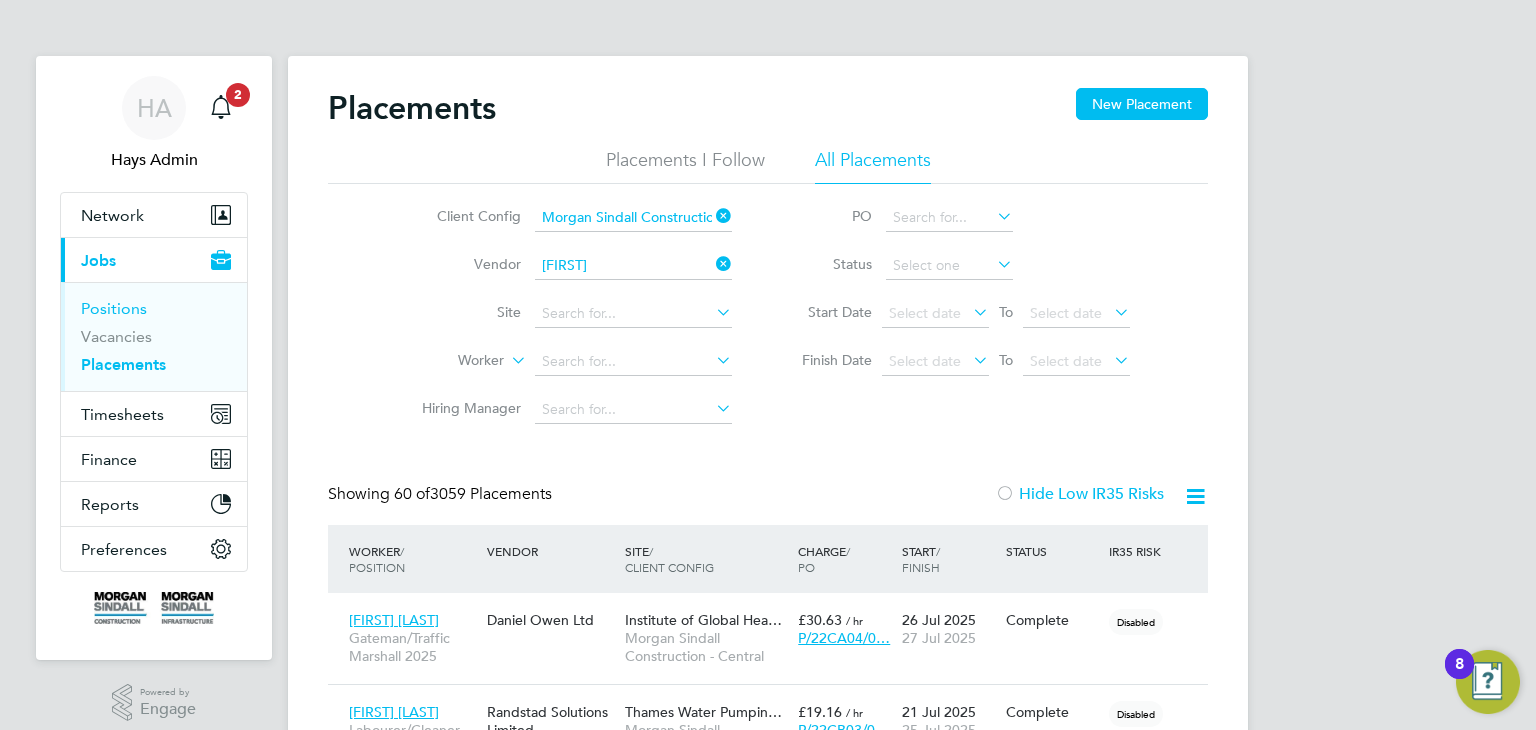 click on "Positions" at bounding box center (114, 308) 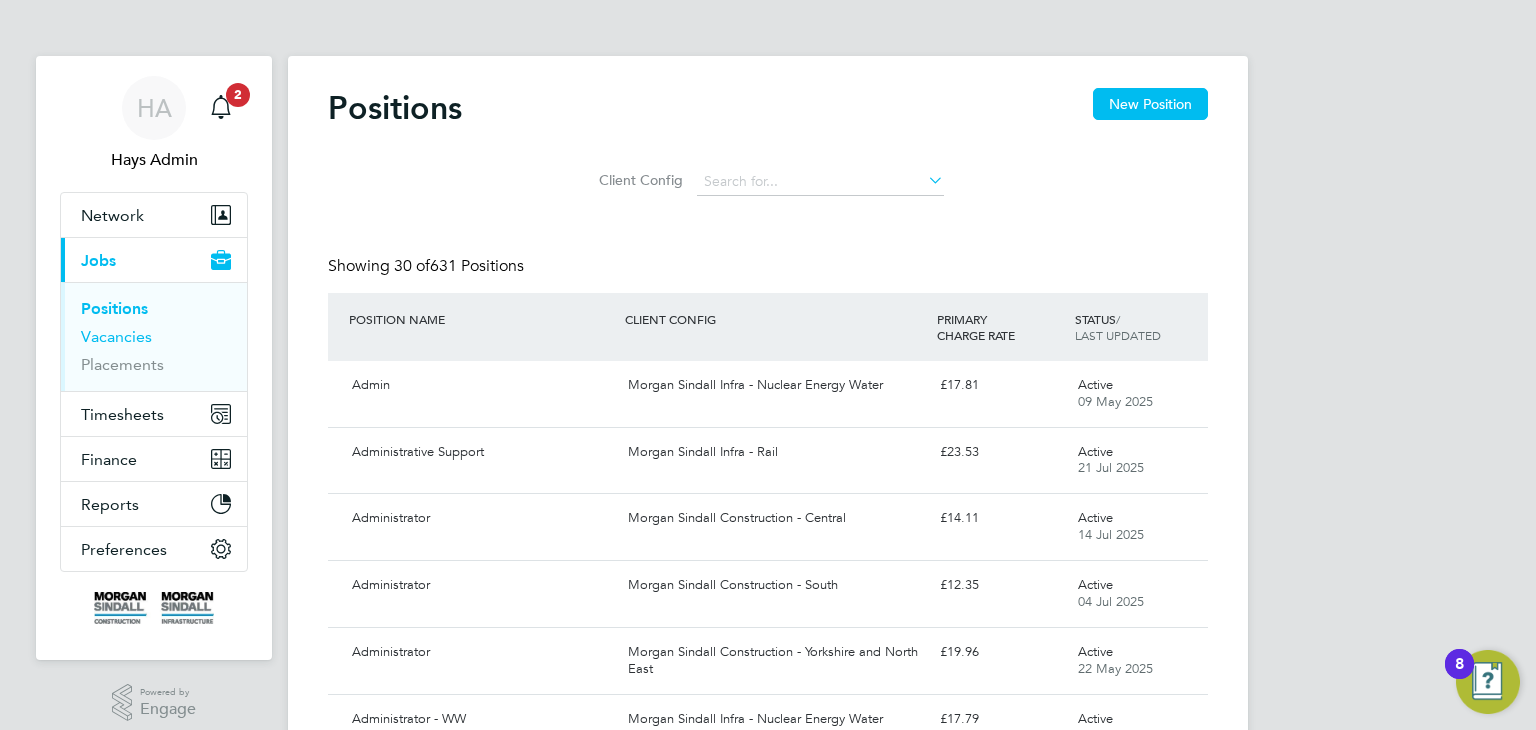 click on "Vacancies" at bounding box center (116, 336) 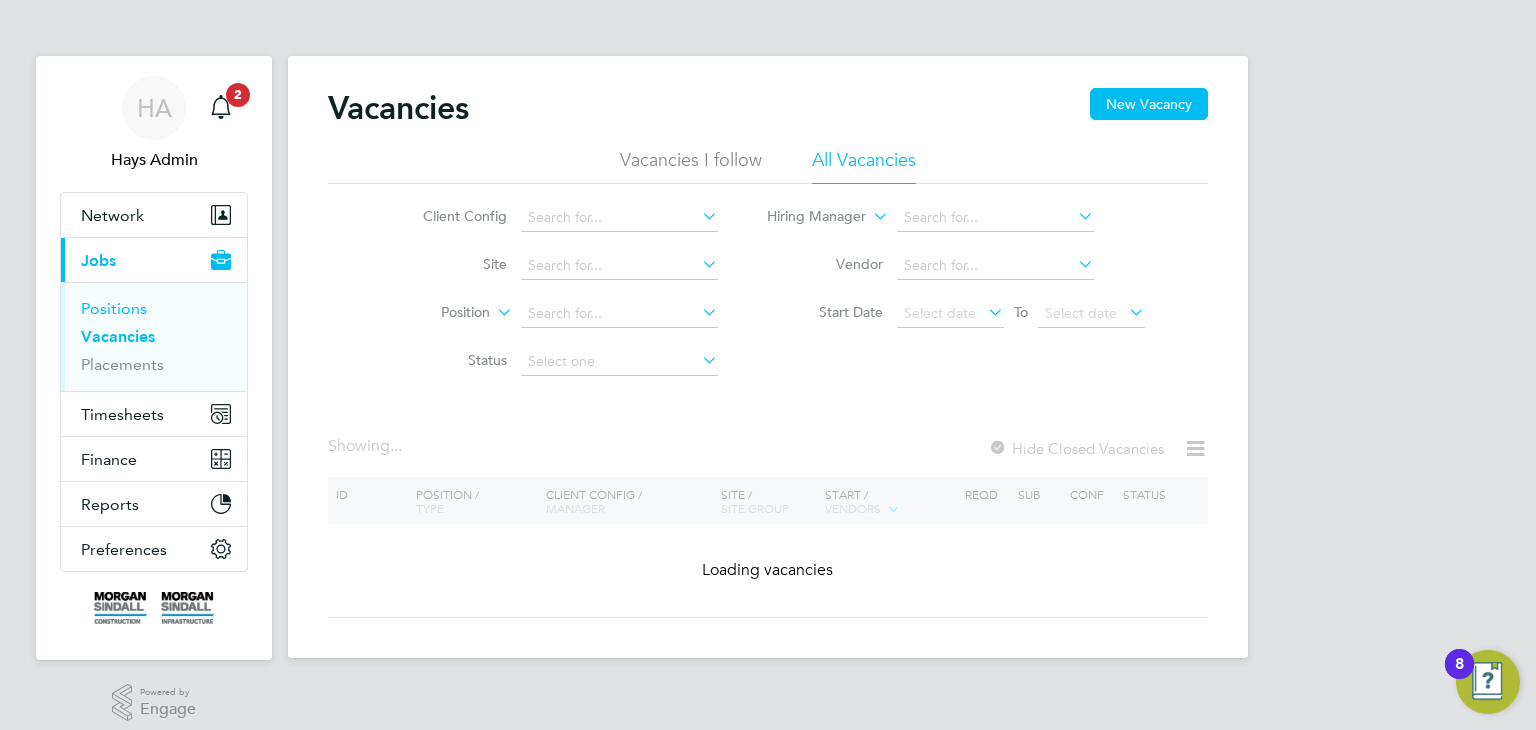 click on "Positions" at bounding box center [114, 308] 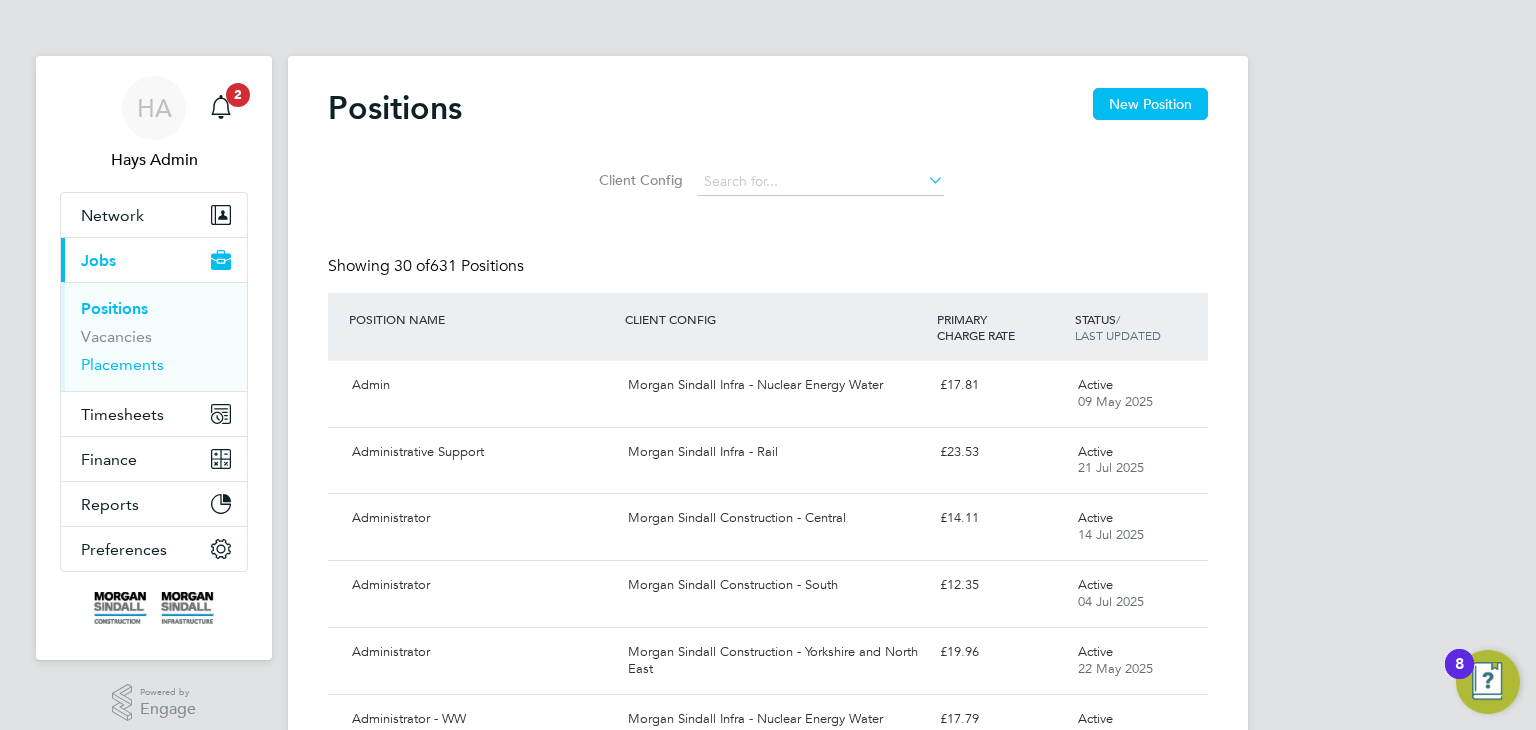click on "Placements" at bounding box center (122, 364) 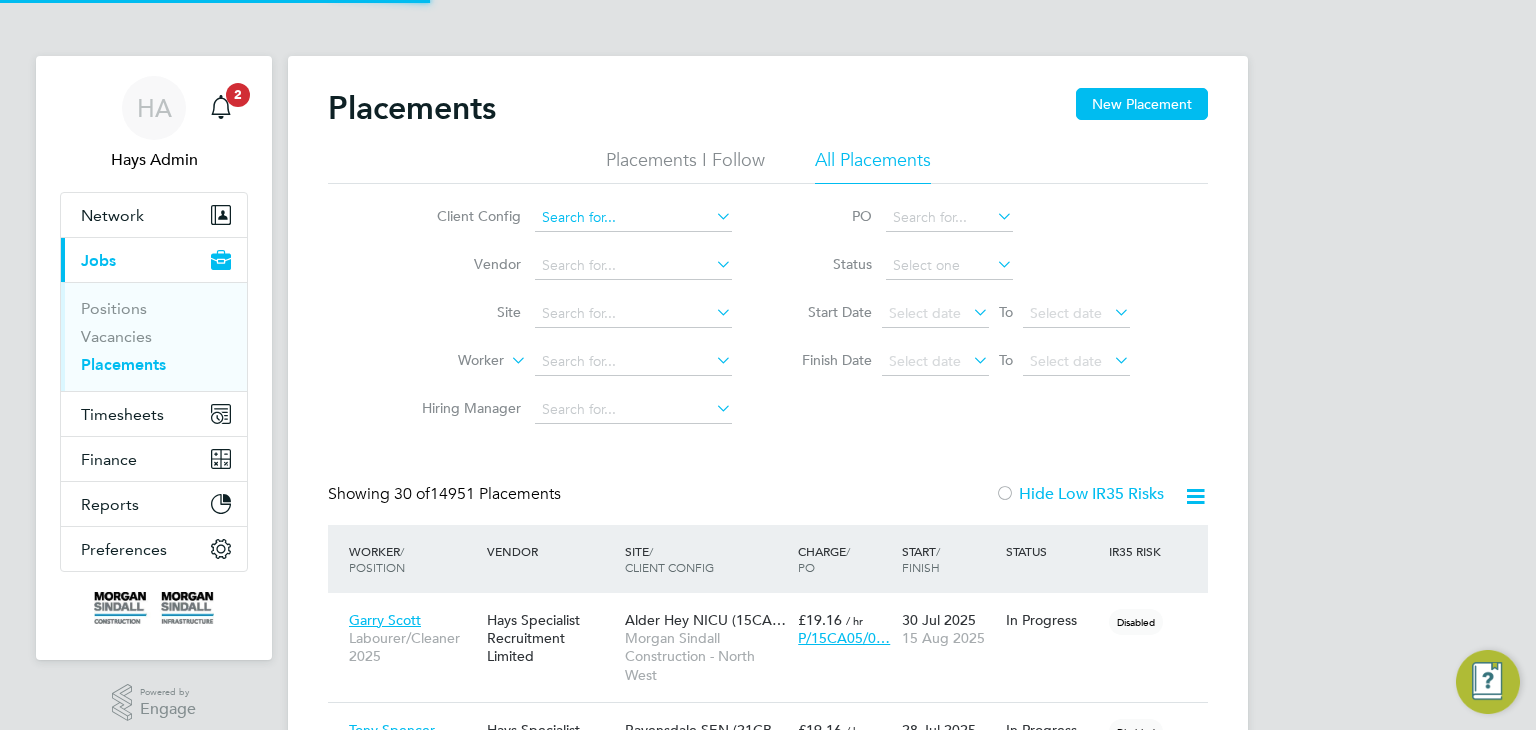 click 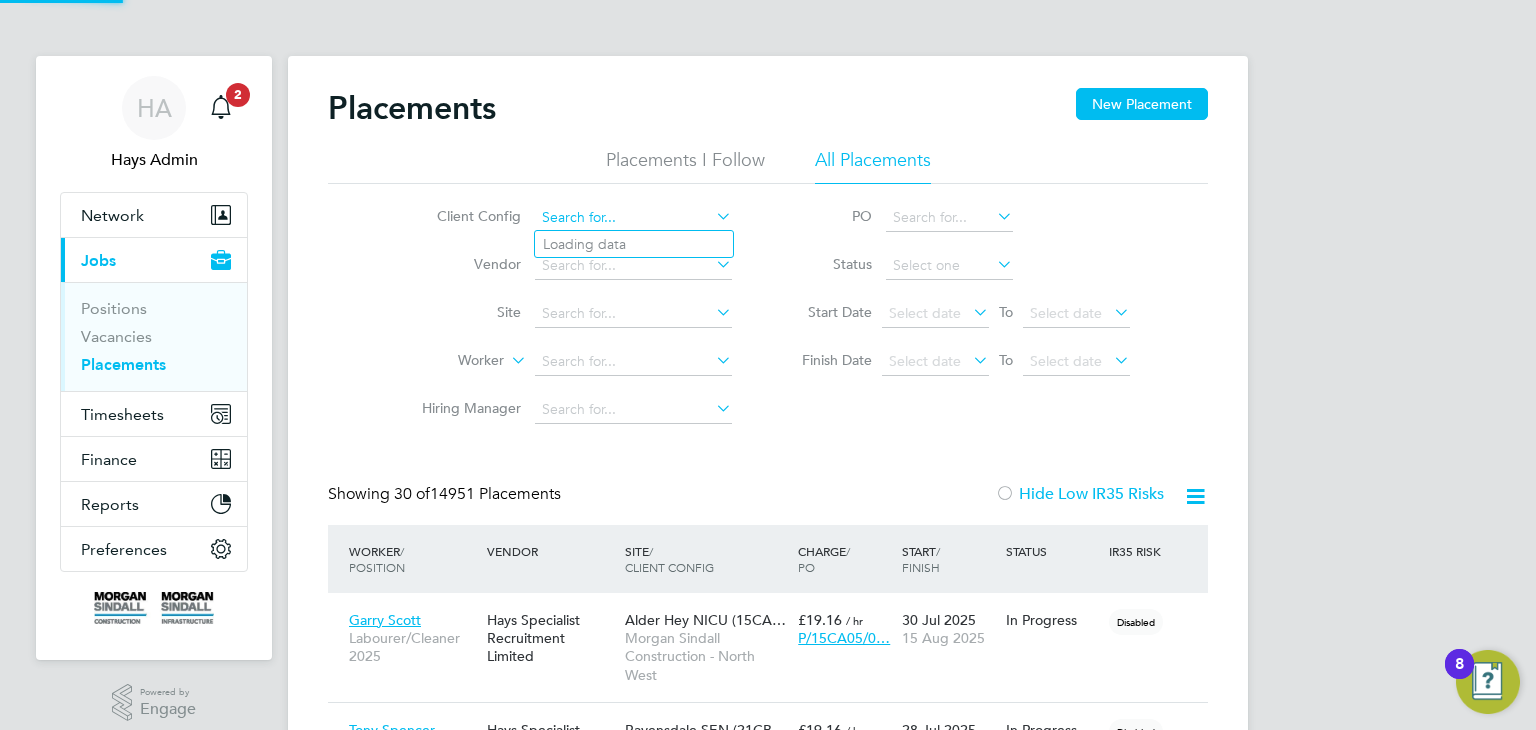scroll, scrollTop: 10, scrollLeft: 9, axis: both 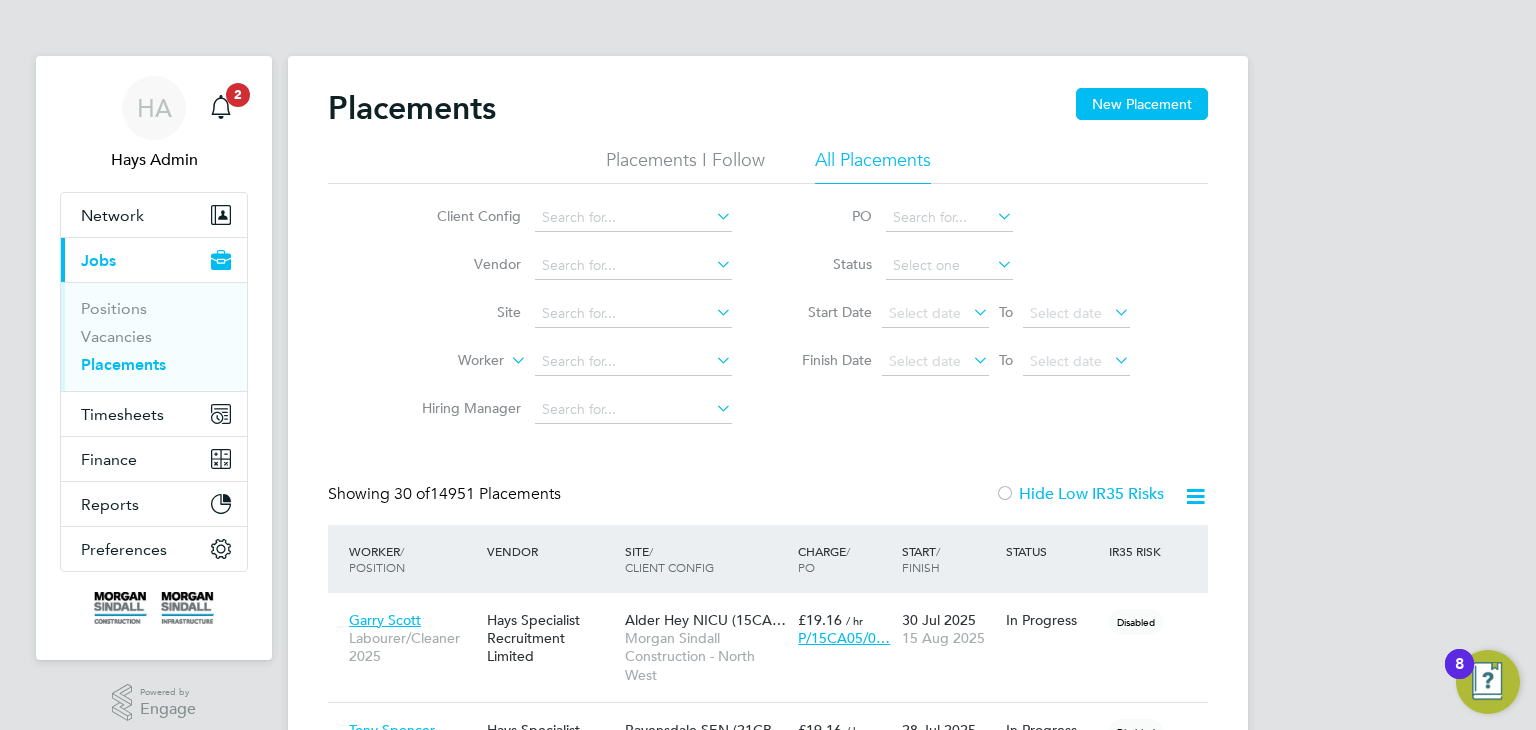 click on "Morgan Sindall Construction - Central" 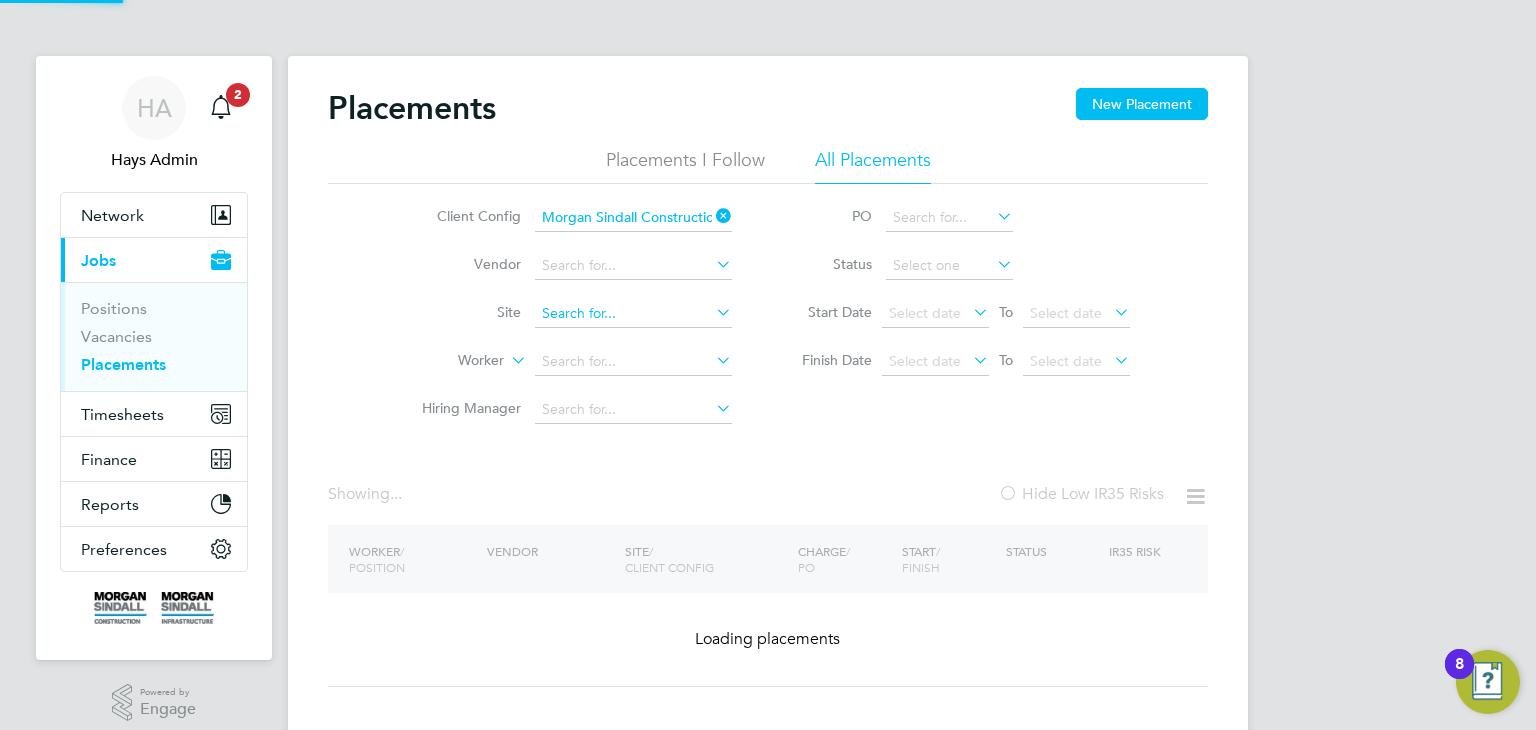 click 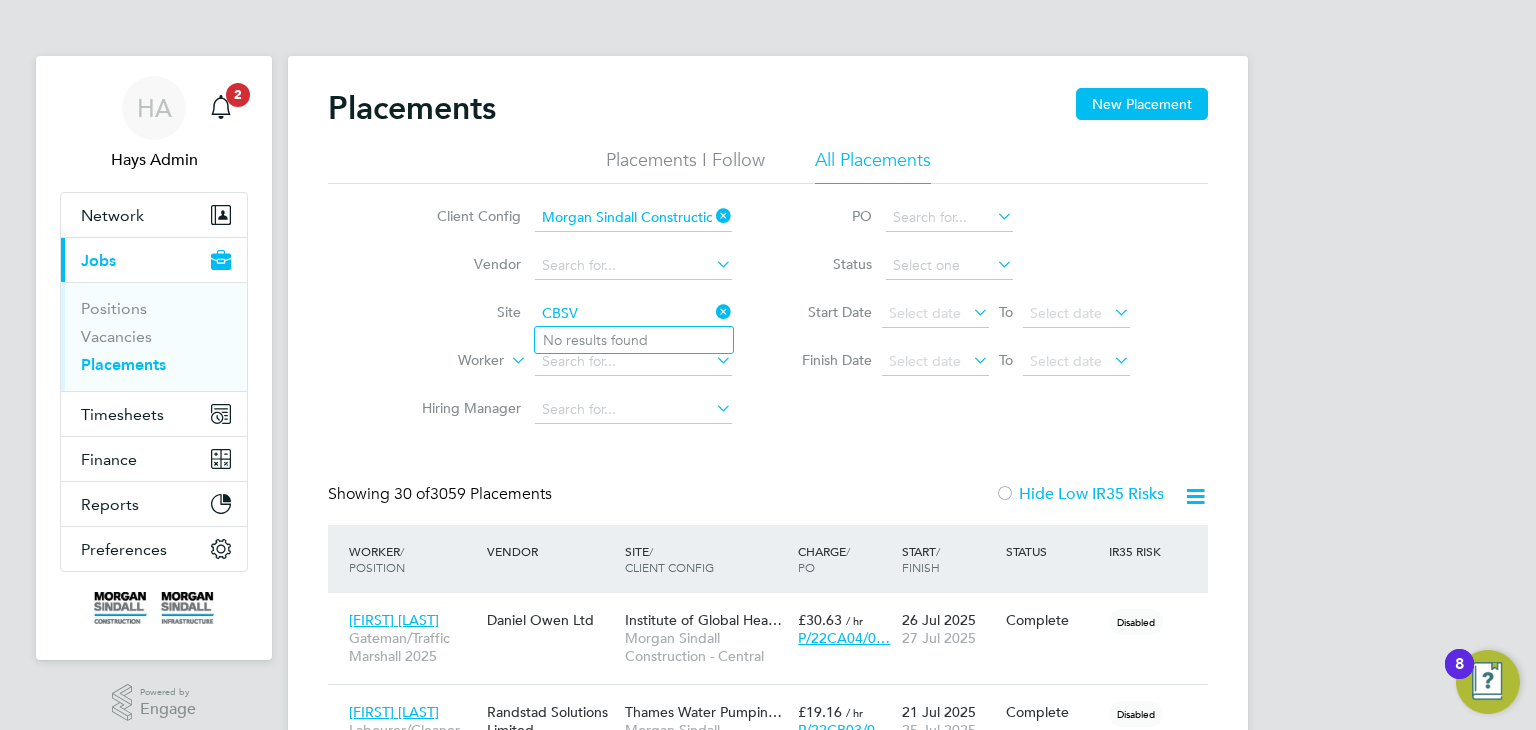 type on "CBSV" 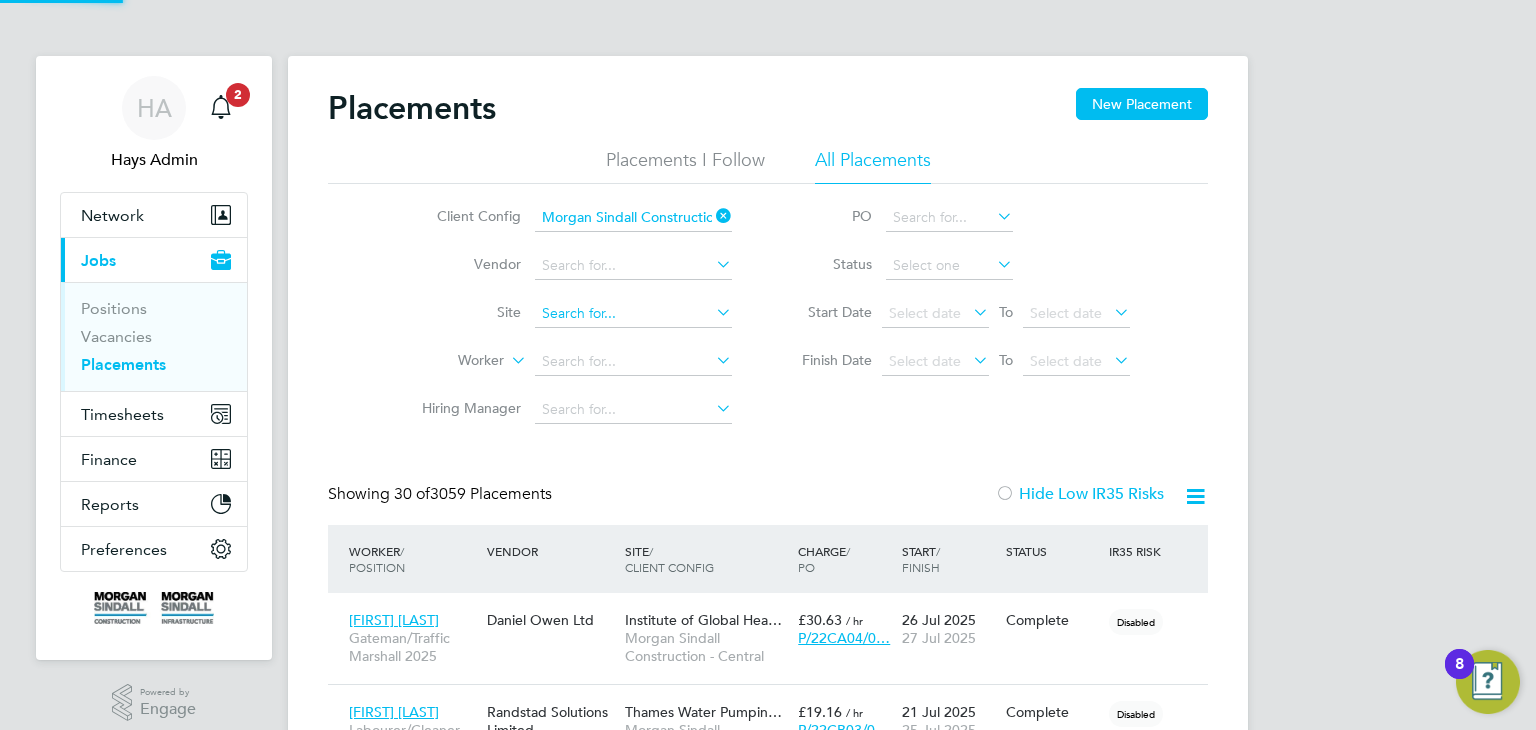 click 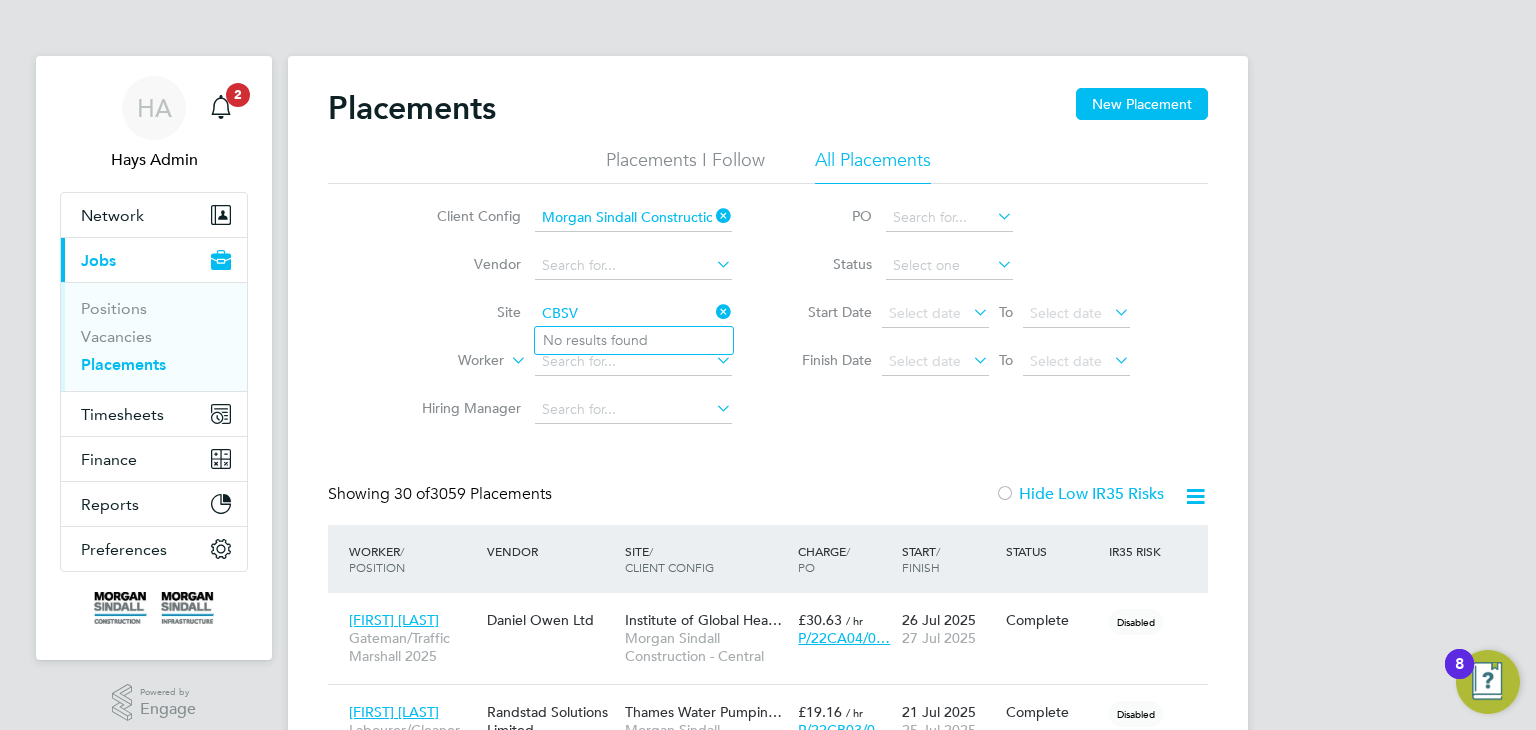 type on "CBSV" 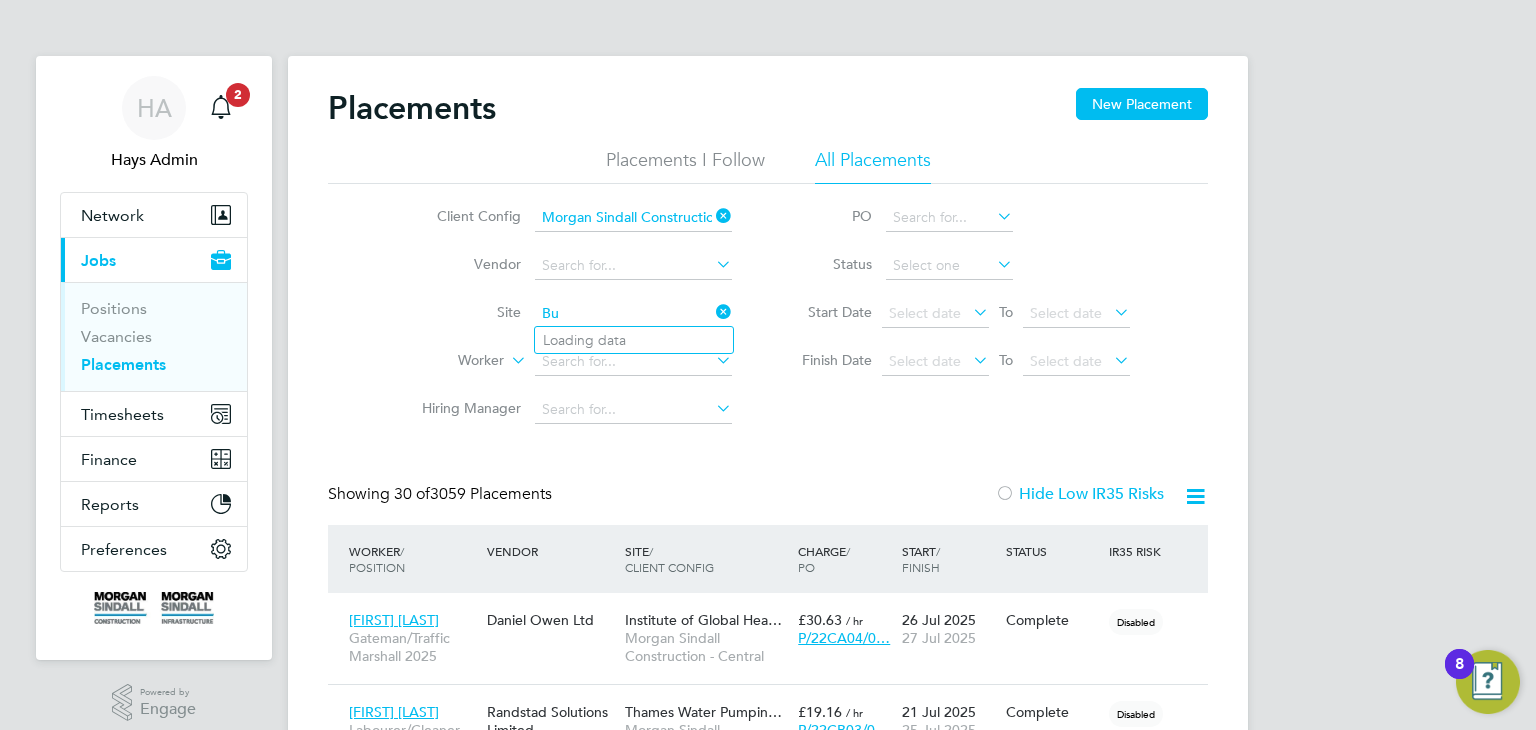 type on "B" 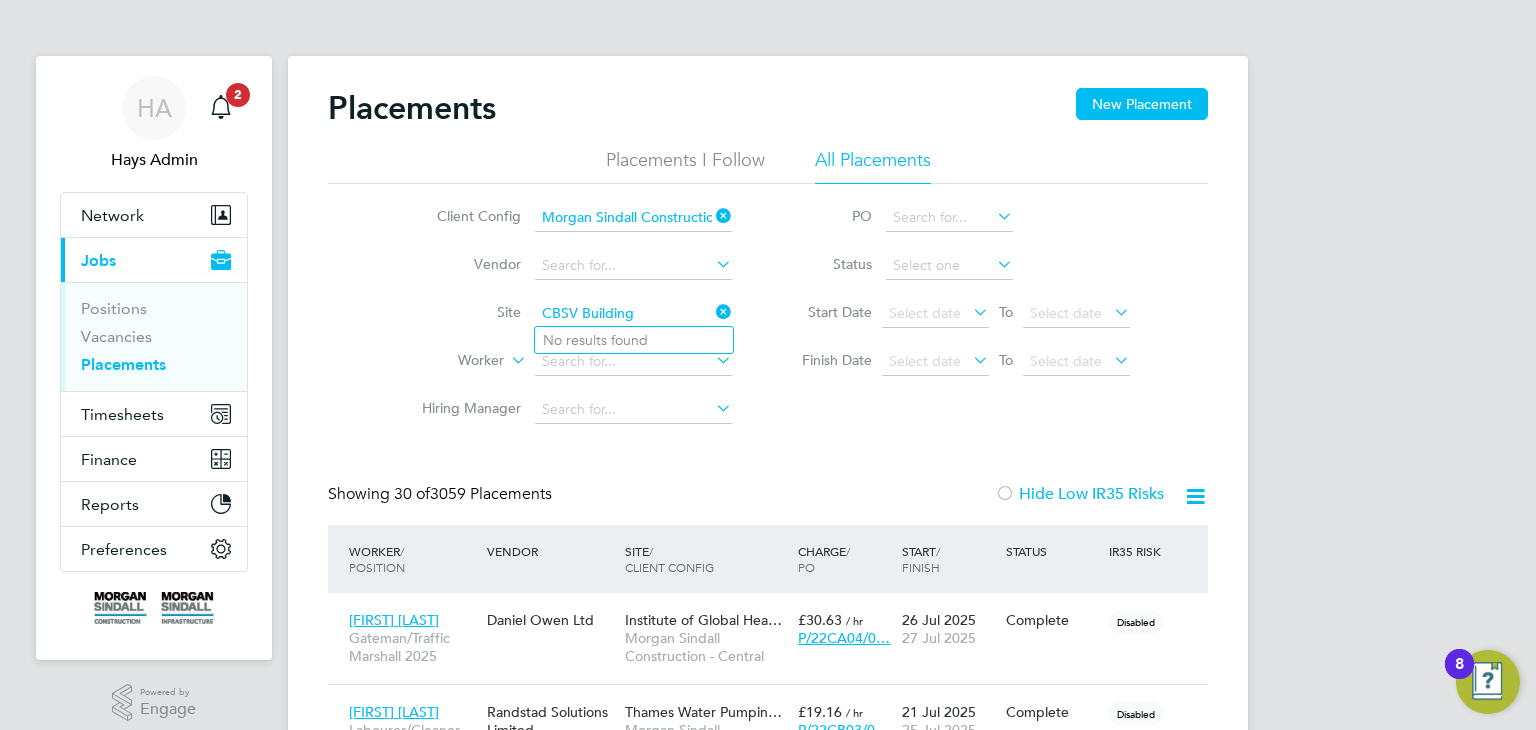type on "CBSV Building" 